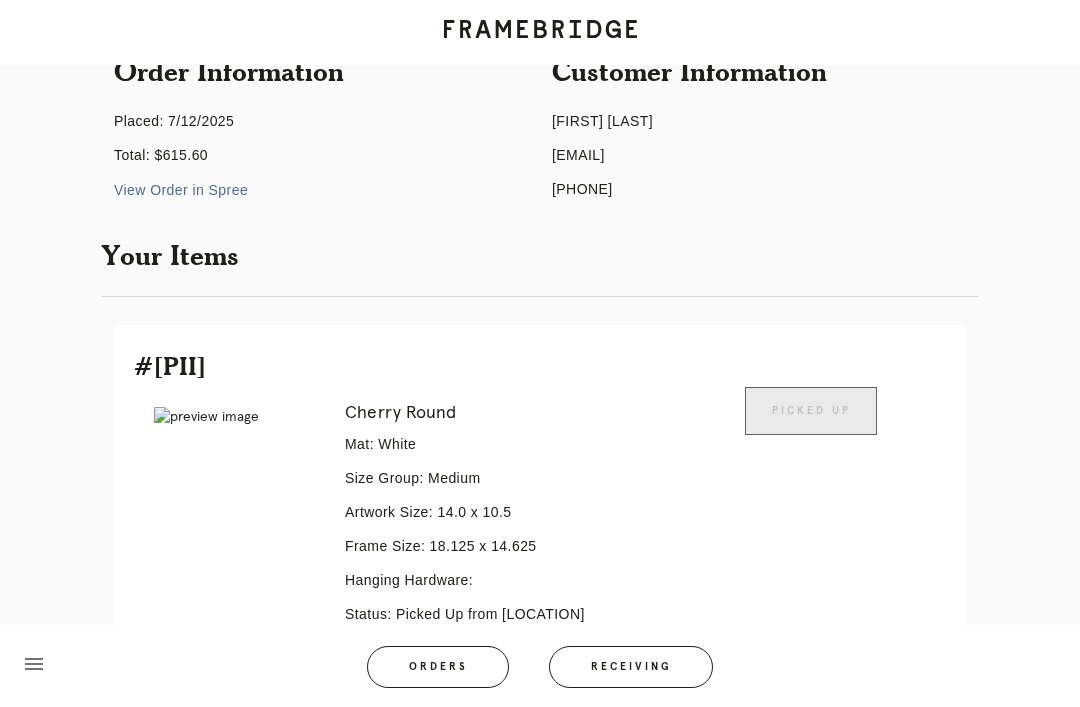 scroll, scrollTop: 0, scrollLeft: 0, axis: both 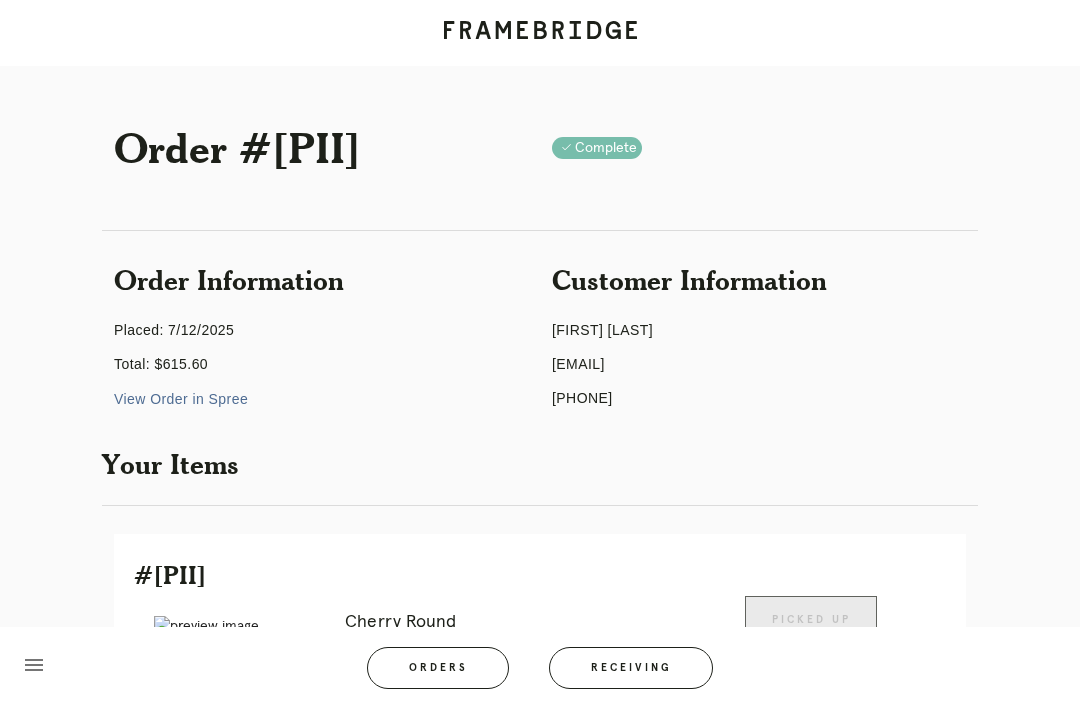 click on "Receiving" at bounding box center [631, 667] 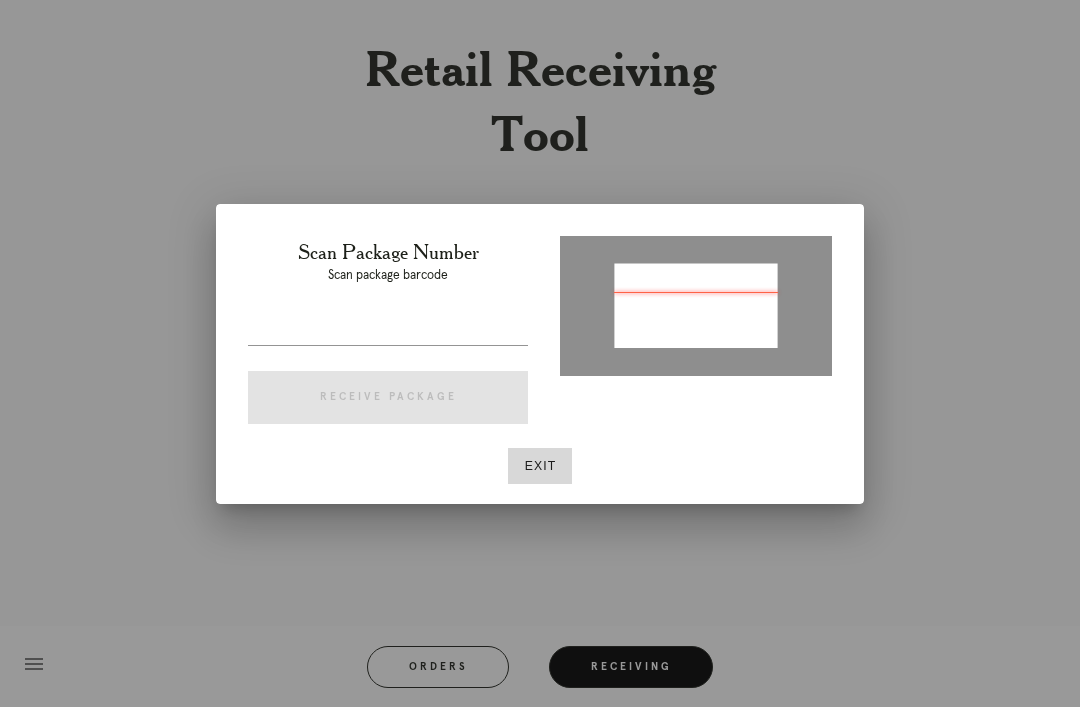 type on "[PII]" 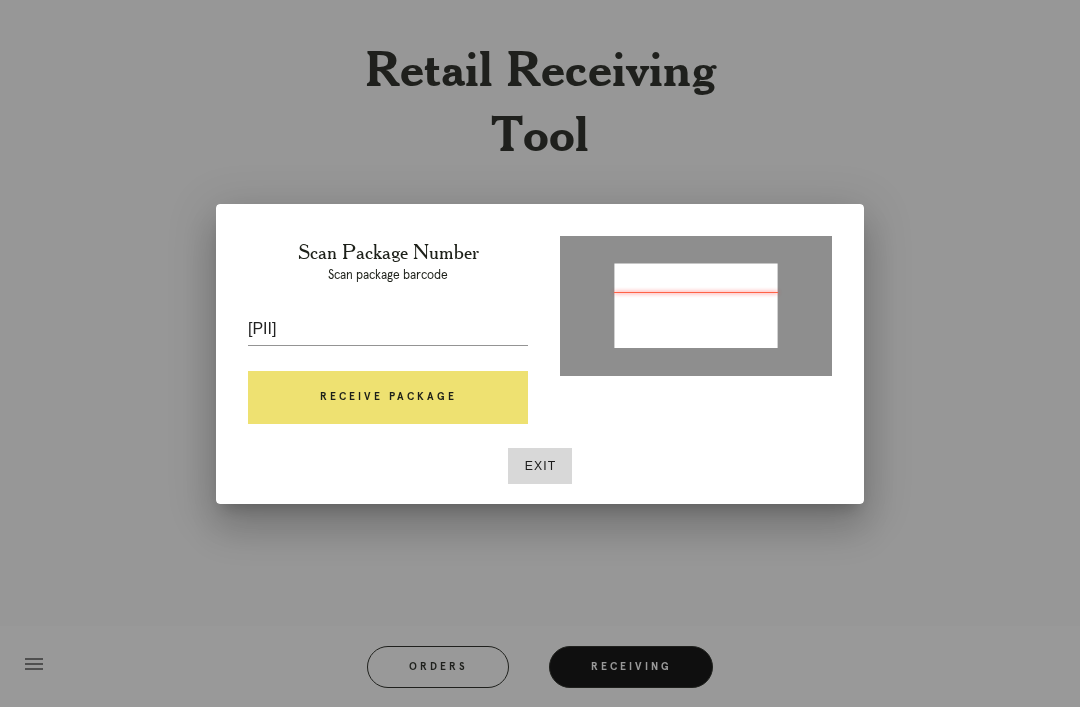 click on "Receive Package" at bounding box center (388, 398) 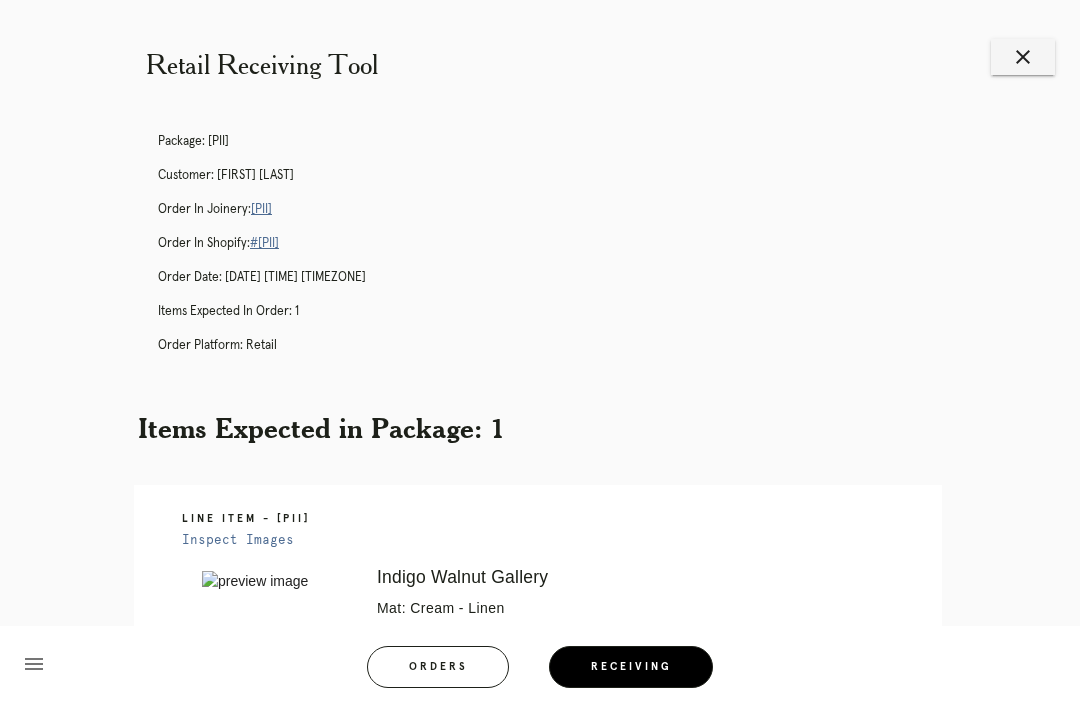 click on "[PII]" at bounding box center [261, 209] 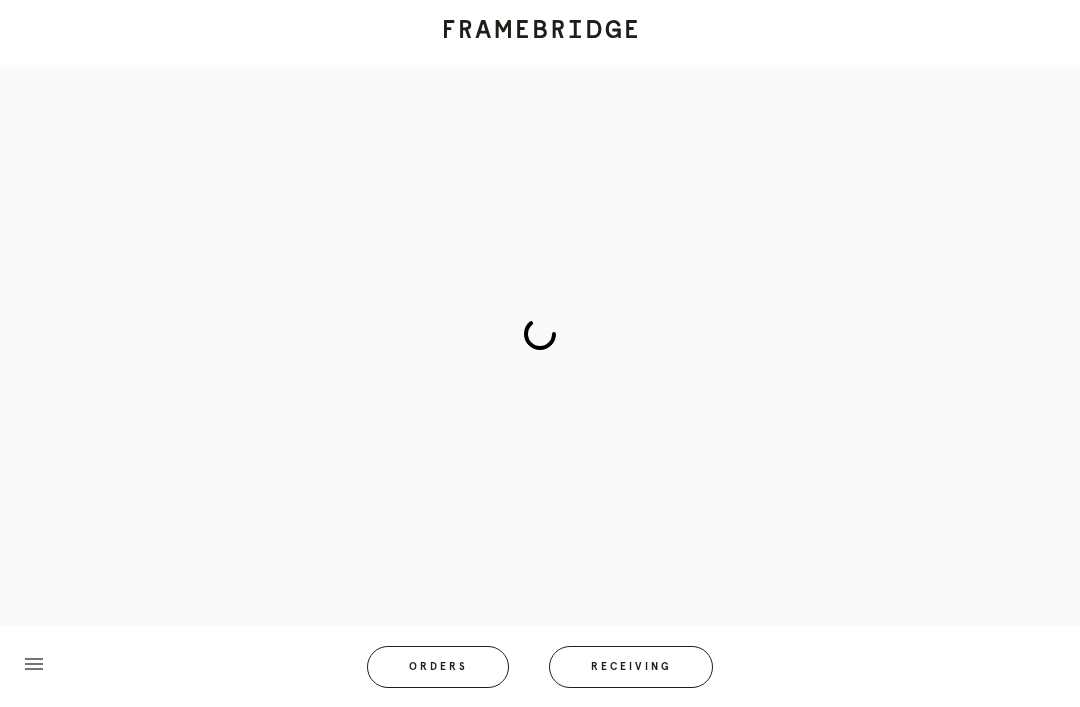 scroll, scrollTop: 0, scrollLeft: 0, axis: both 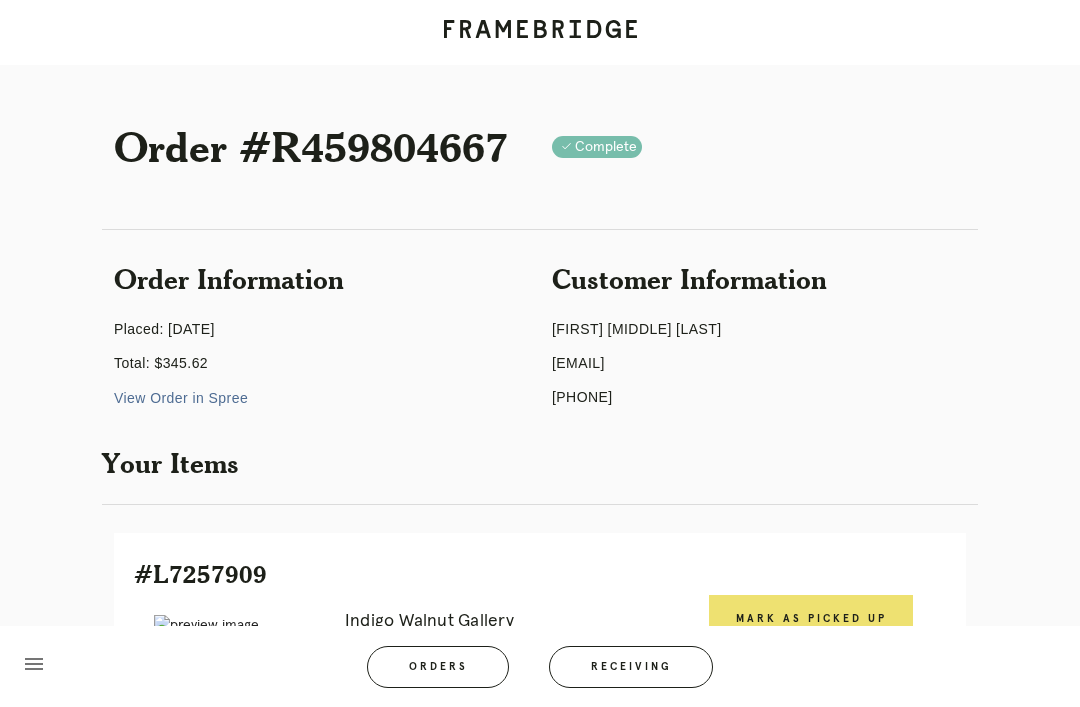 click on "Mark as Picked Up" at bounding box center (811, 619) 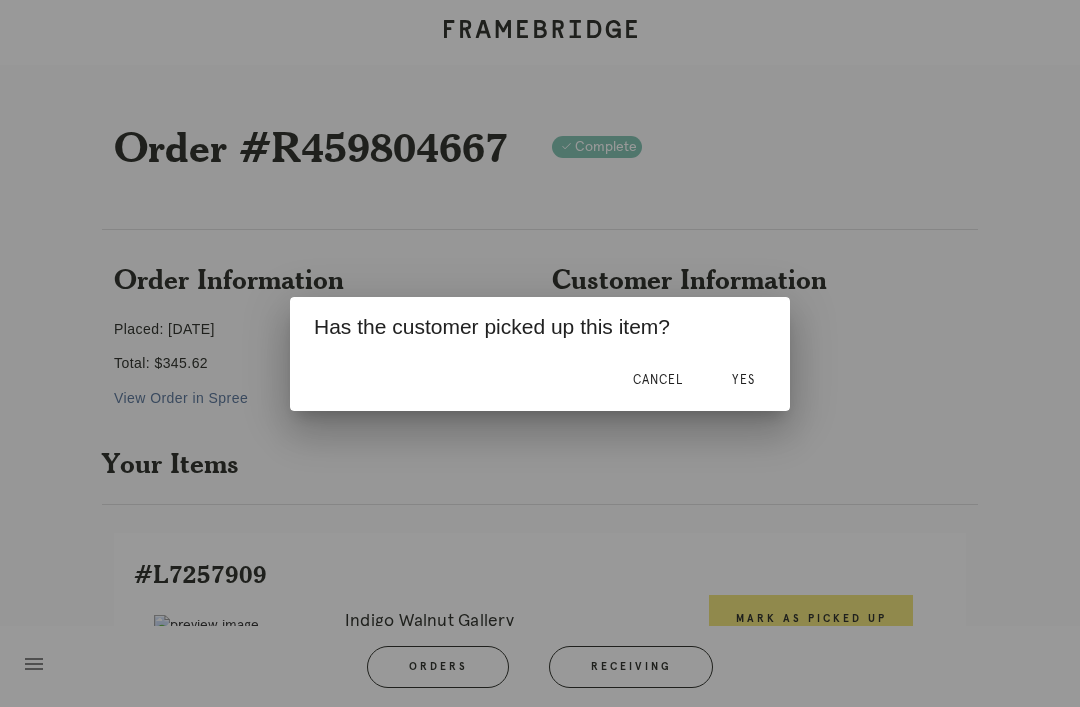 scroll, scrollTop: 2, scrollLeft: 0, axis: vertical 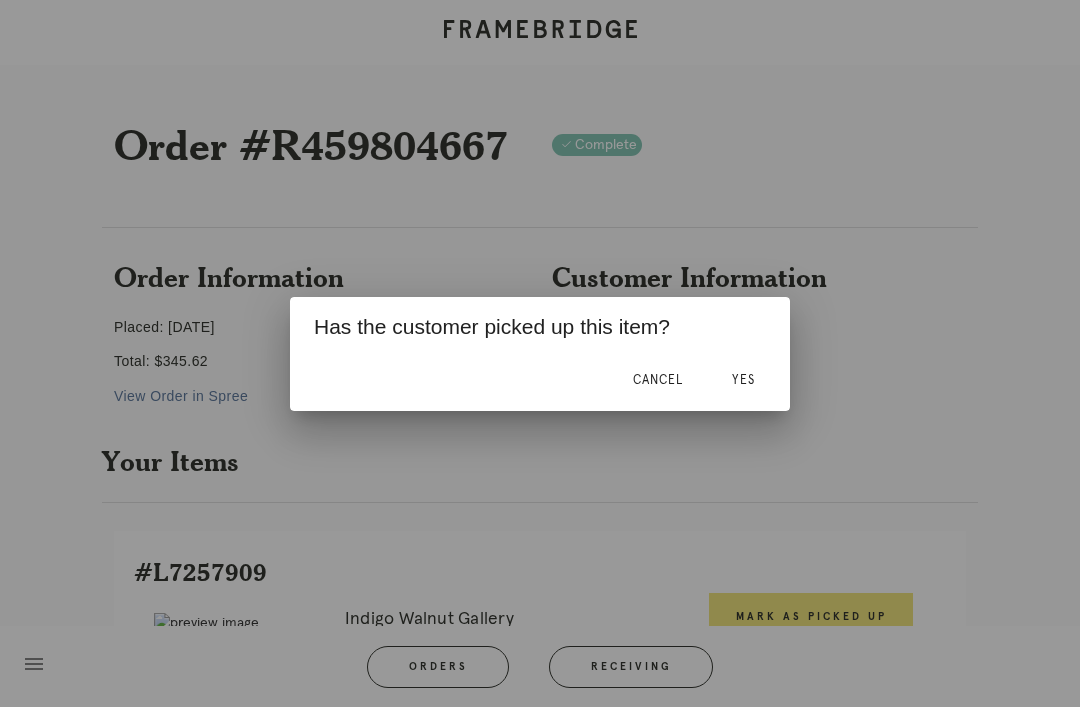 click on "Yes" at bounding box center [743, 381] 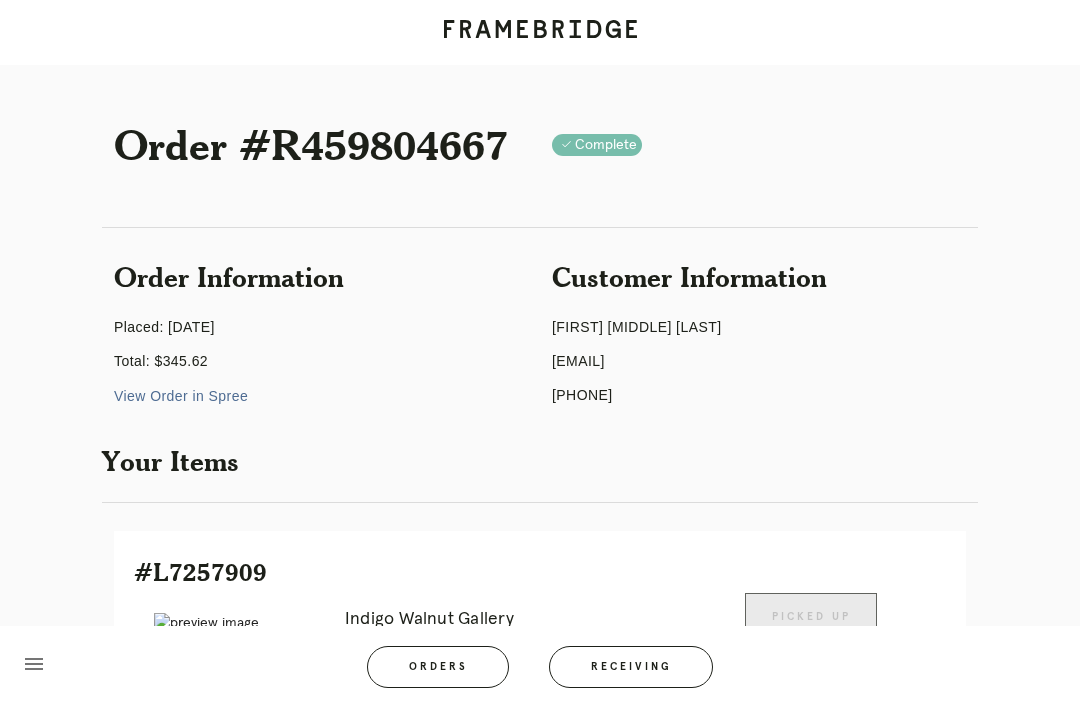 click on "Orders" at bounding box center (438, 667) 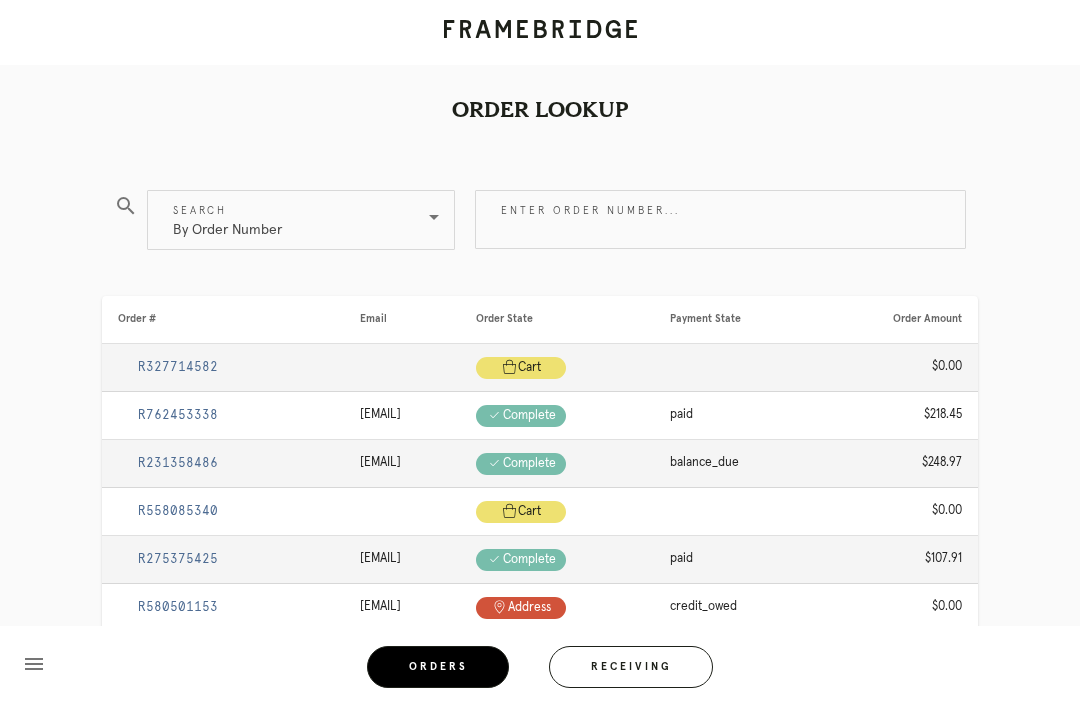 click on "By Order Number" at bounding box center (287, 220) 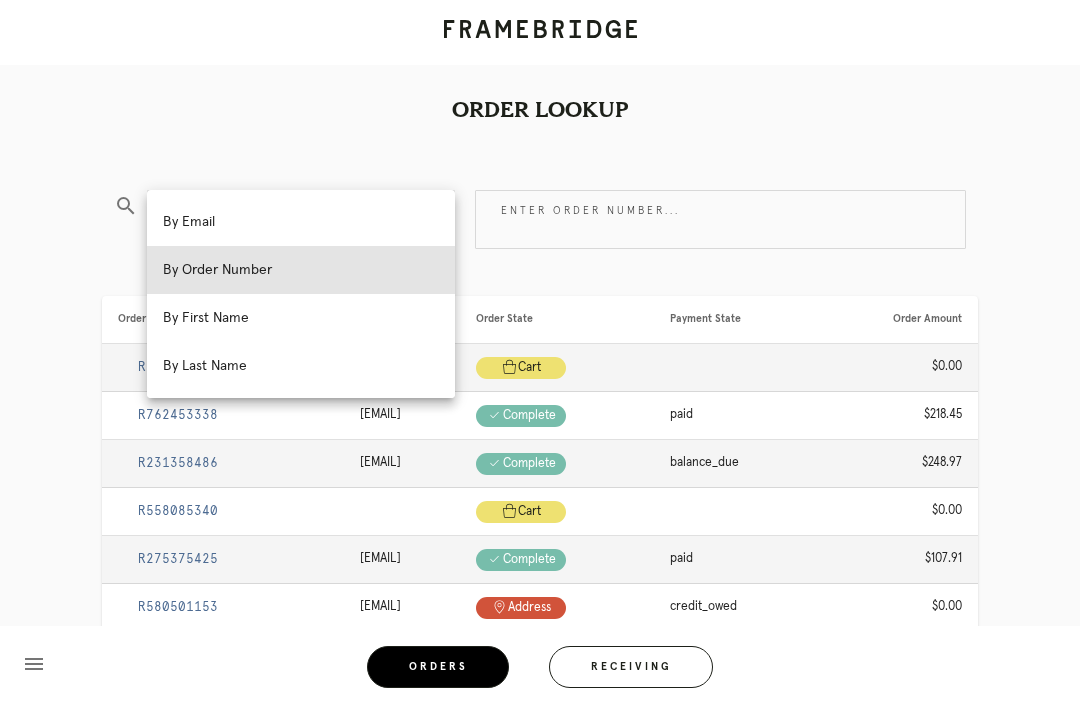 click on "ginahibshman@gmail.com" at bounding box center [402, 416] 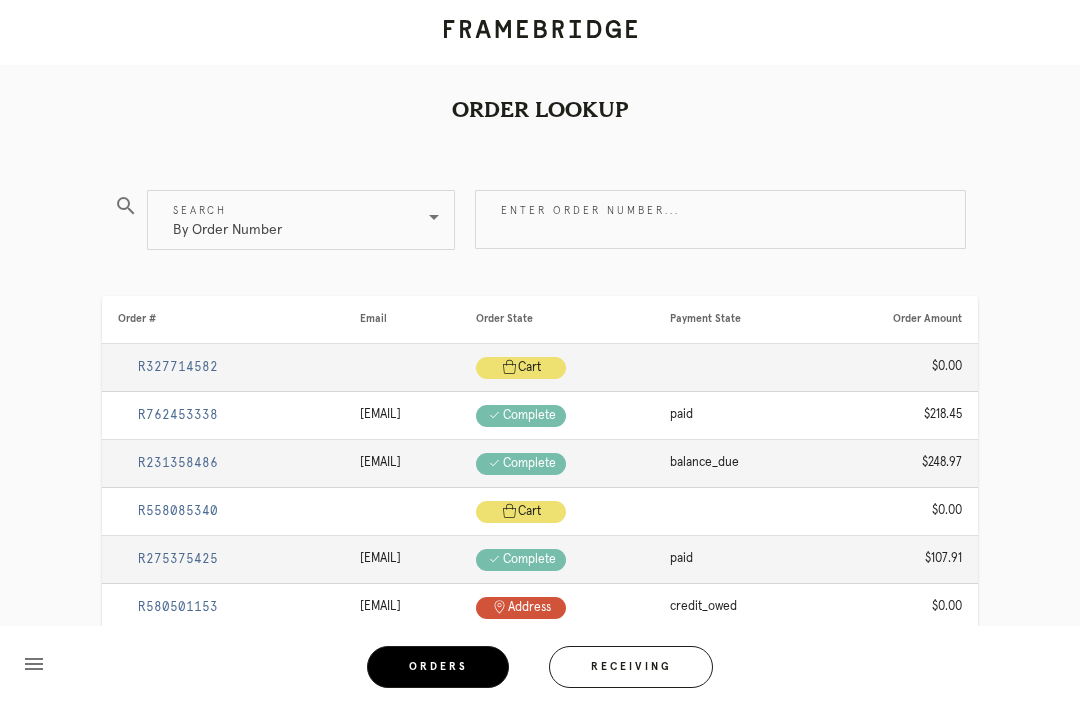 click at bounding box center [402, 368] 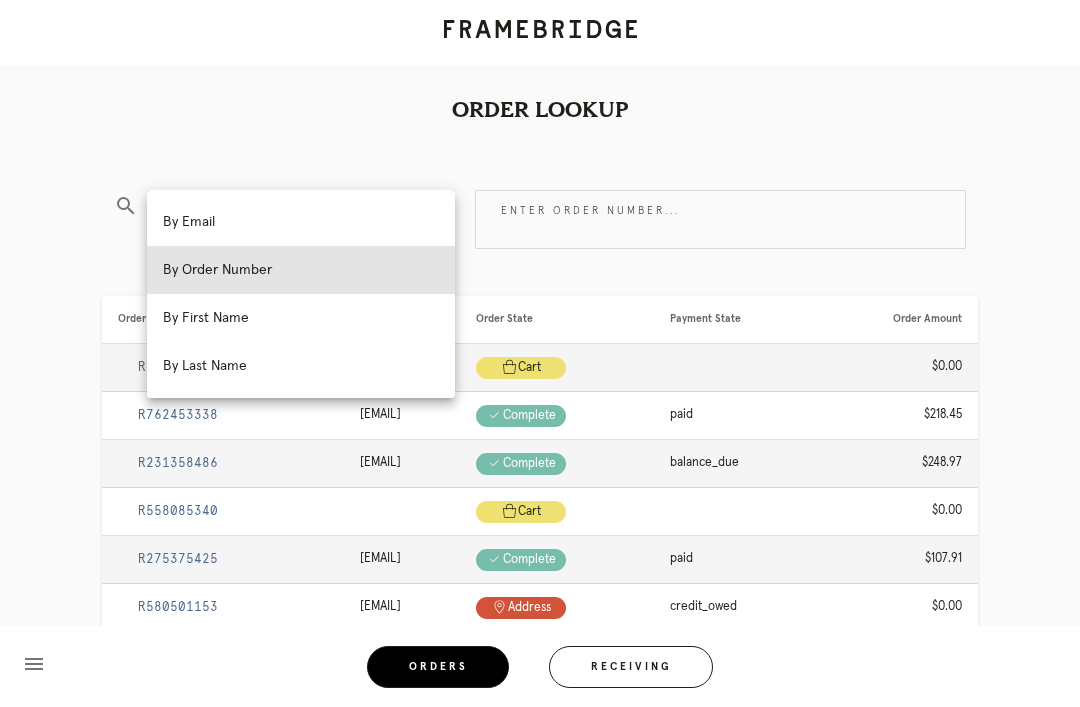 click on "By Last Name" at bounding box center [301, 366] 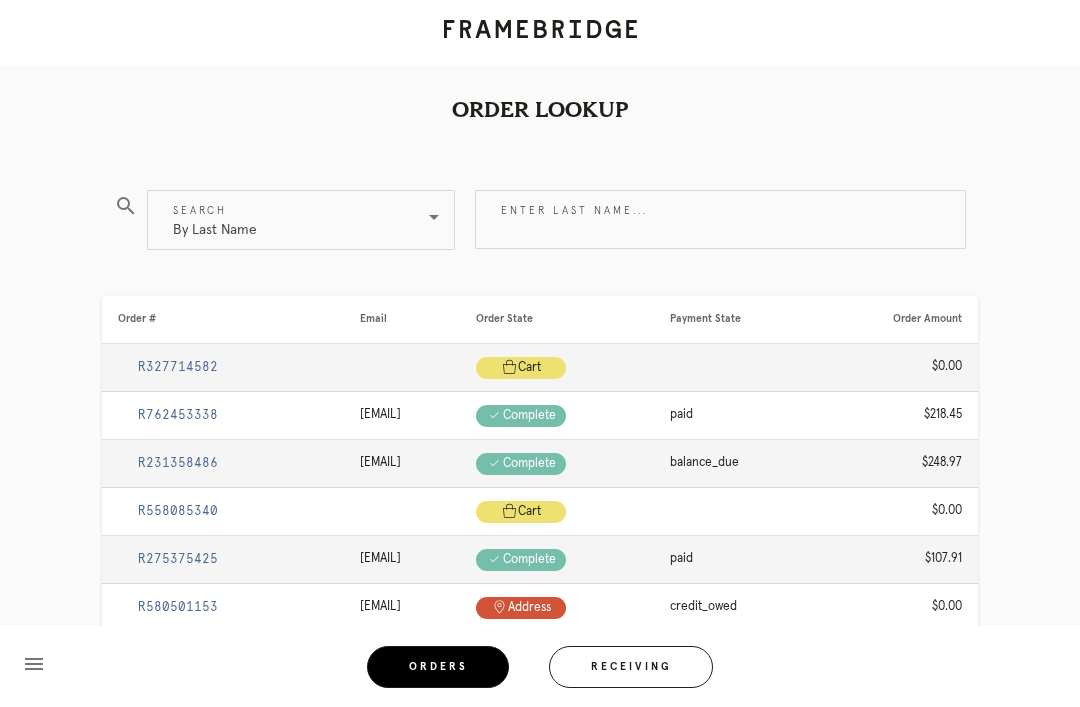 click on "Enter last name..." at bounding box center (720, 219) 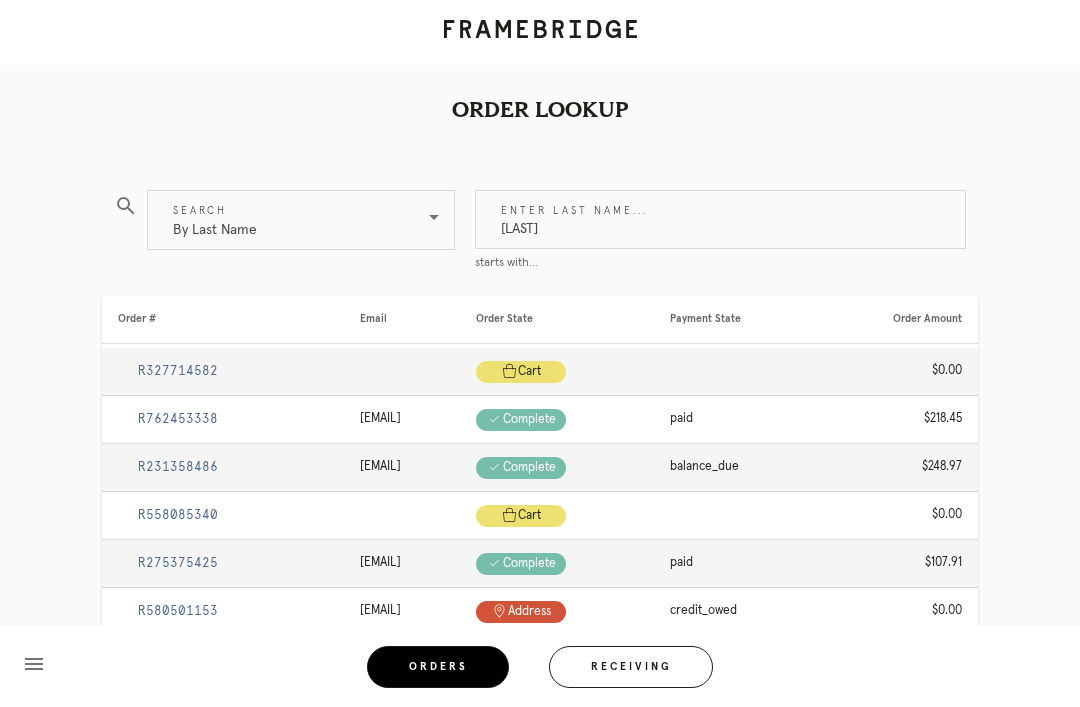 type on "Hickox" 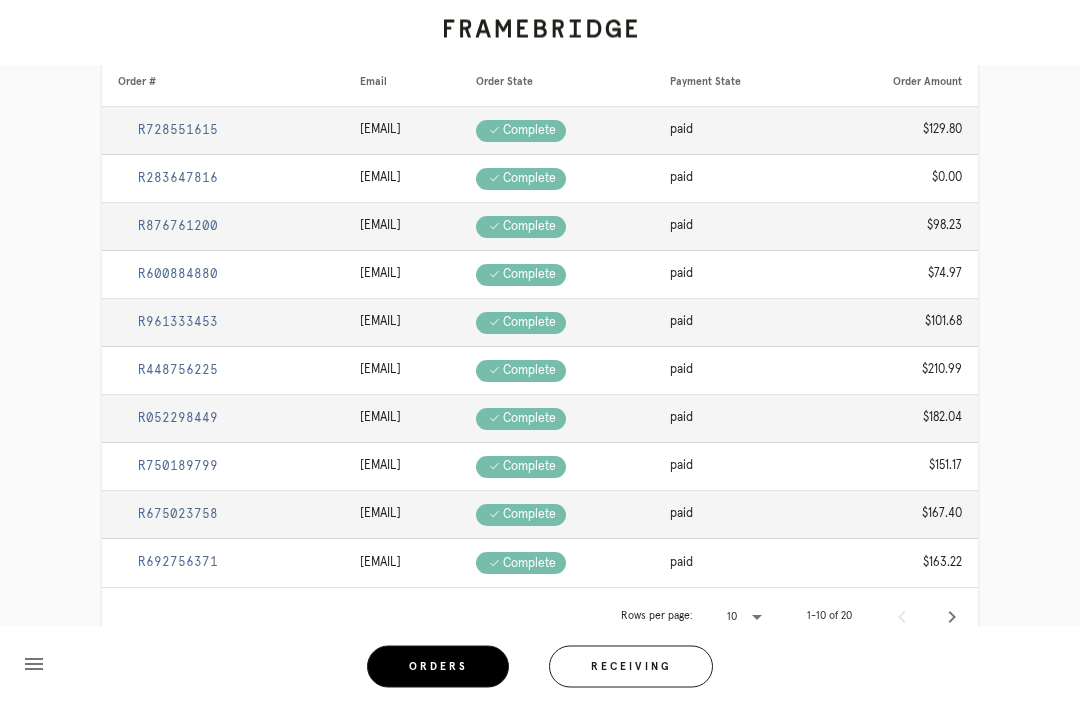 scroll, scrollTop: 276, scrollLeft: 0, axis: vertical 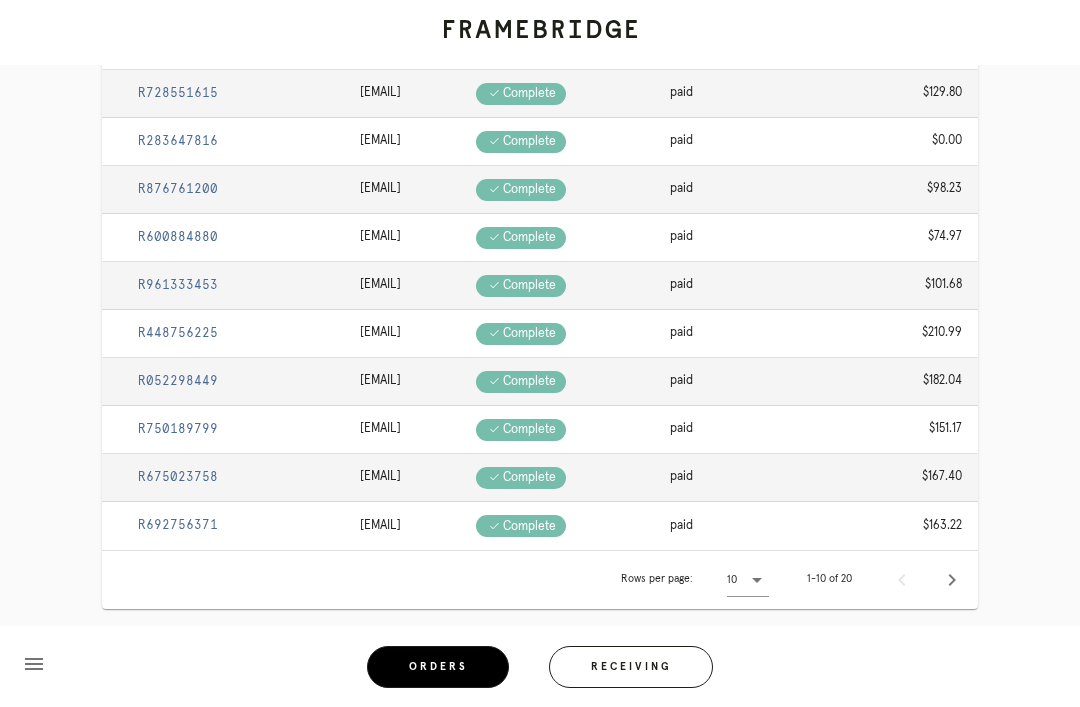 click at bounding box center [952, 580] 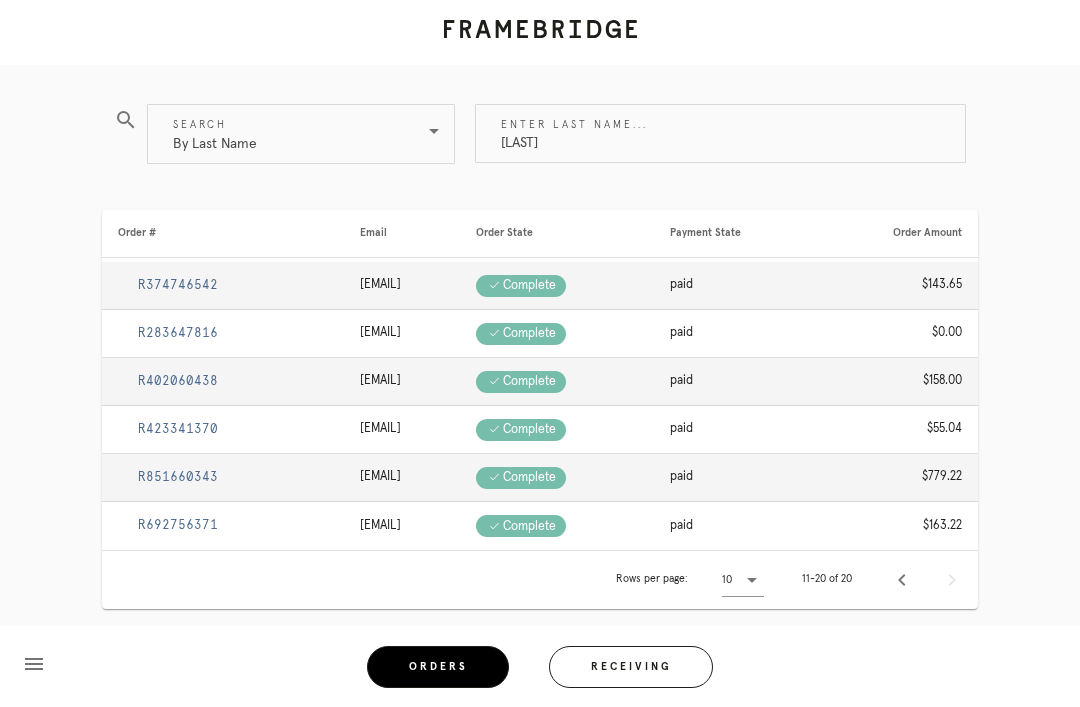 scroll, scrollTop: 84, scrollLeft: 0, axis: vertical 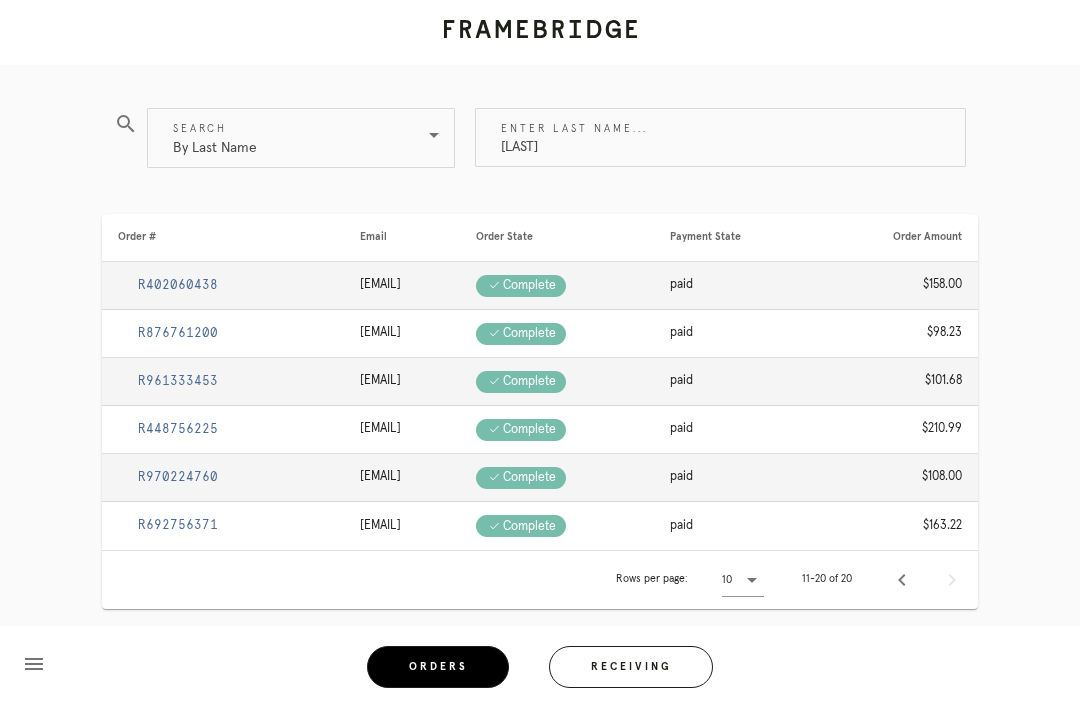 click on "By Last Name" at bounding box center (215, 138) 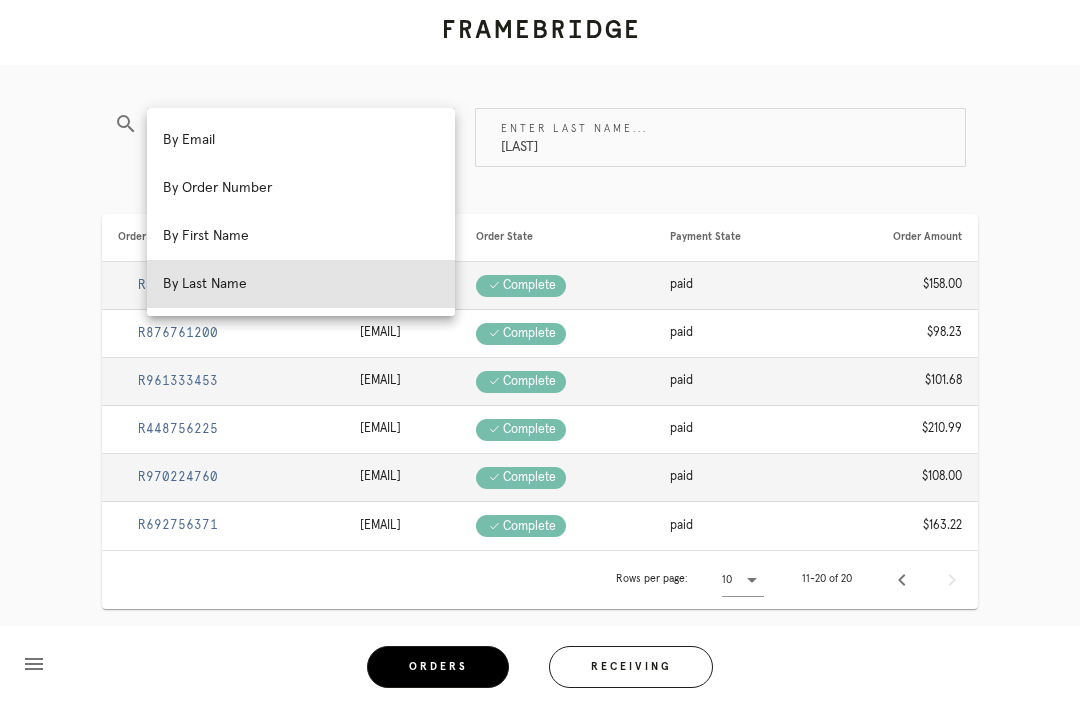 click on "Order Lookup
search Search By Last Name   Enter last name... Hickox   Order # Email Order State Payment State Order Amount
R402060438
dbshade@comcast.net
Check
.a {
fill: #1d2019;
}
complete
paid
$158.00
R876761200
kelseymhickox@gmail.com
Check
.a {
fill: #1d2019;
}
complete
paid
$98.23
R961333453
alexisnhickox@gmail.com
Check
.a {
fill: #1d2019;
}
complete
paid
$101.68
R448756225
alexisnhickox@gmail.com
Check
.a {
fill: #1d2019;
}
complete
paid
$210.99
R970224760
kelseymhickox@gmail.com
Check
.a {
fill: #1d2019;
}
complete
paid
$108.00
Check" at bounding box center (540, 343) 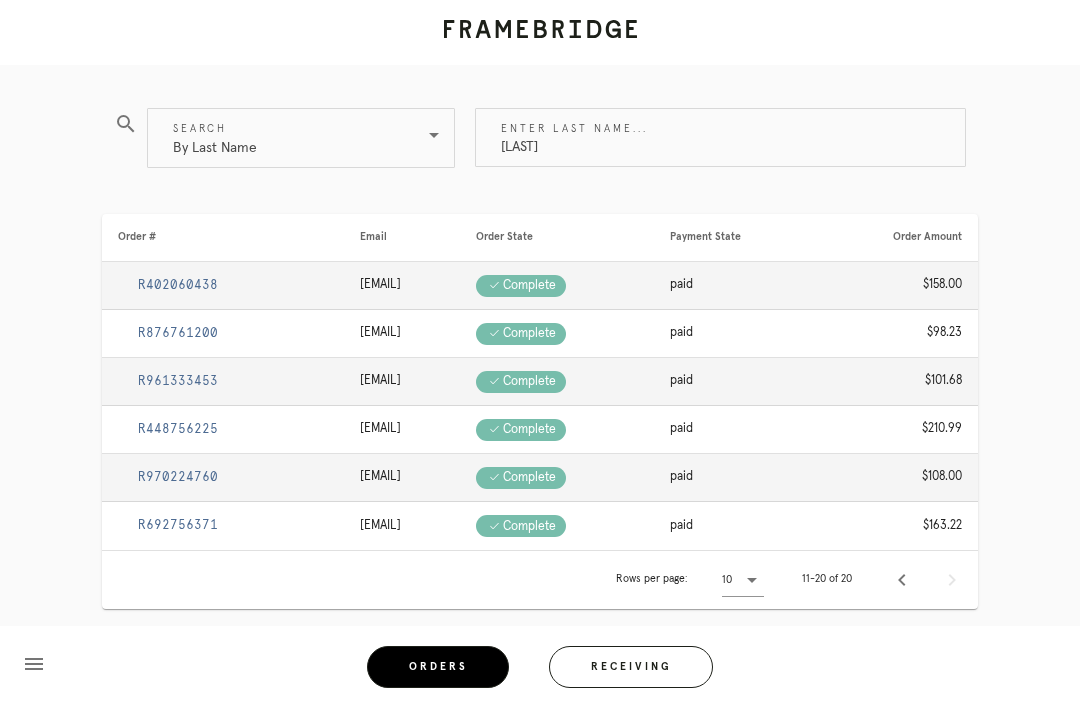 click on "R402060438" at bounding box center [178, 285] 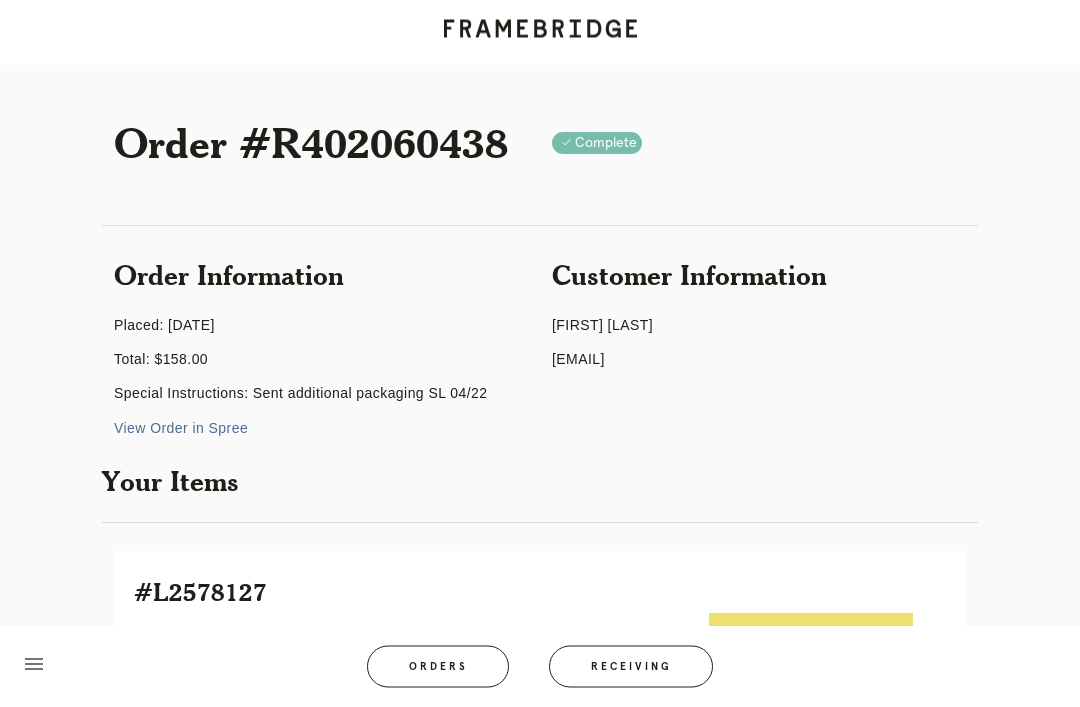 scroll, scrollTop: 0, scrollLeft: 0, axis: both 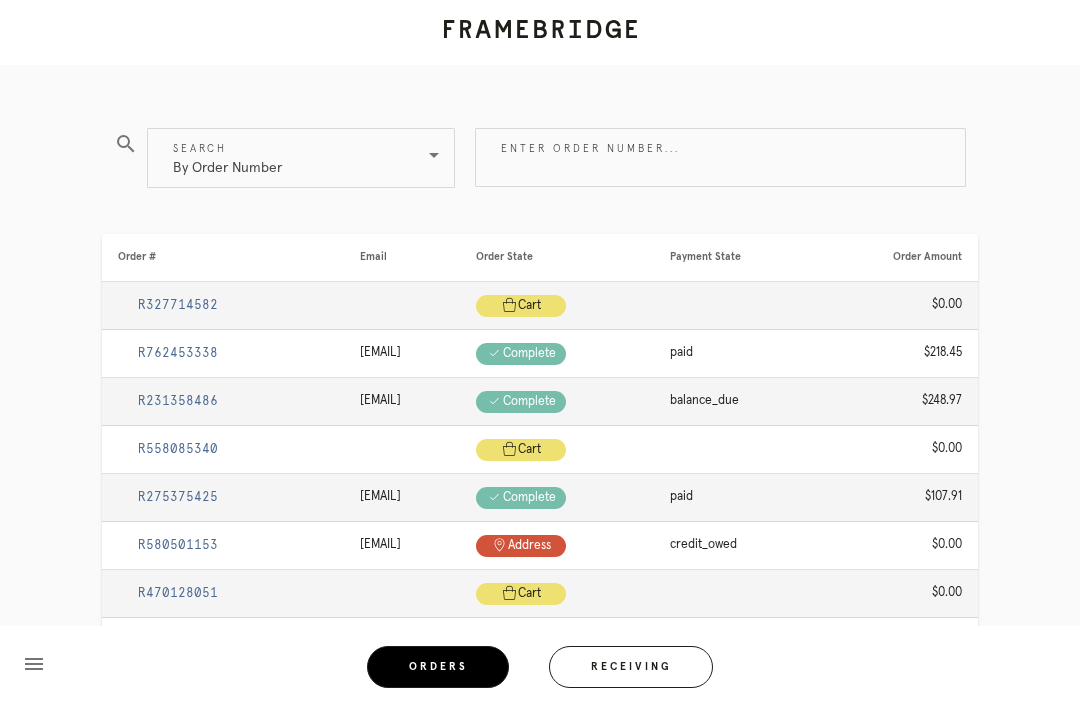 click on "By Order Number" at bounding box center (227, 158) 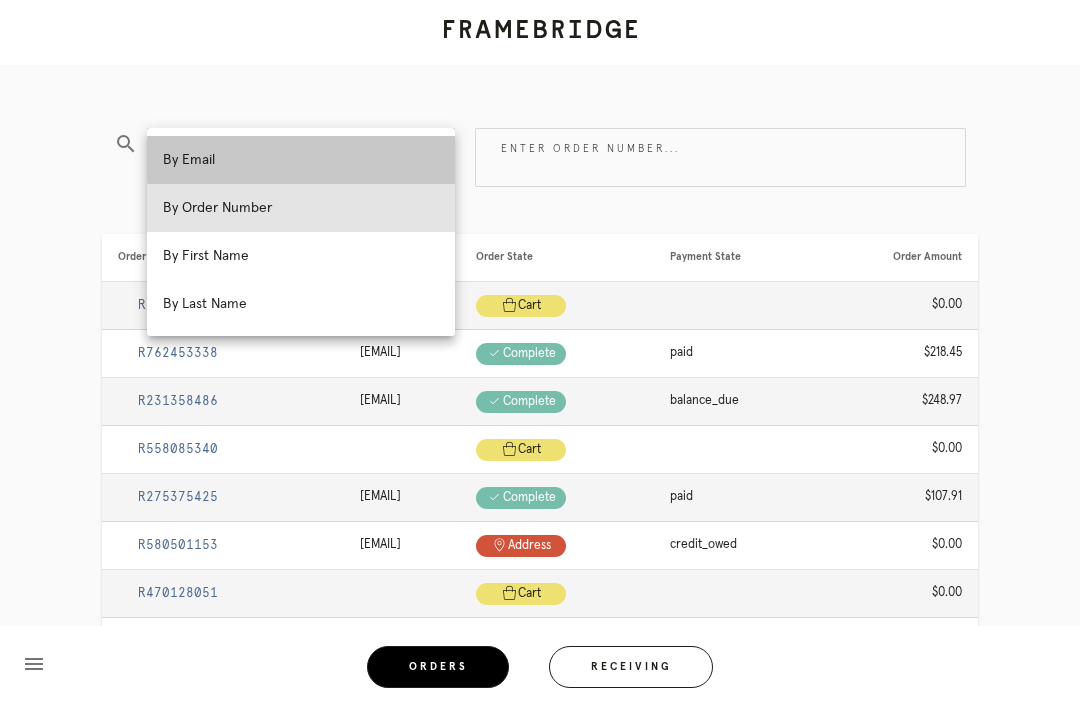 click on "By Email" at bounding box center (301, 160) 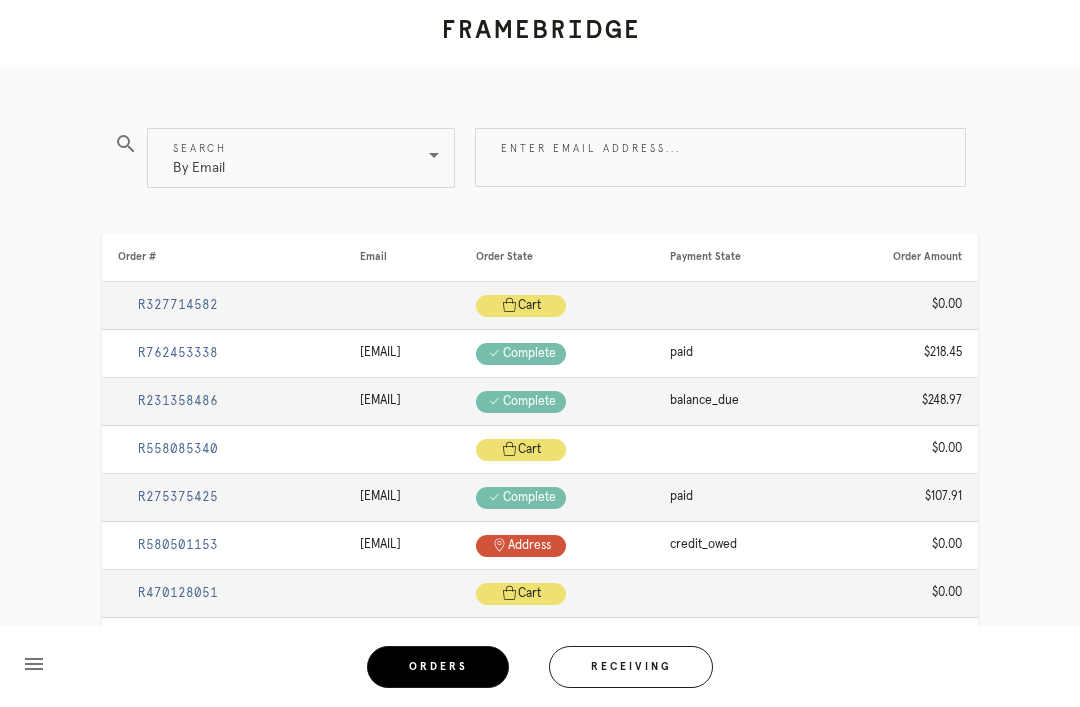 click on "Enter email address..." at bounding box center (720, 157) 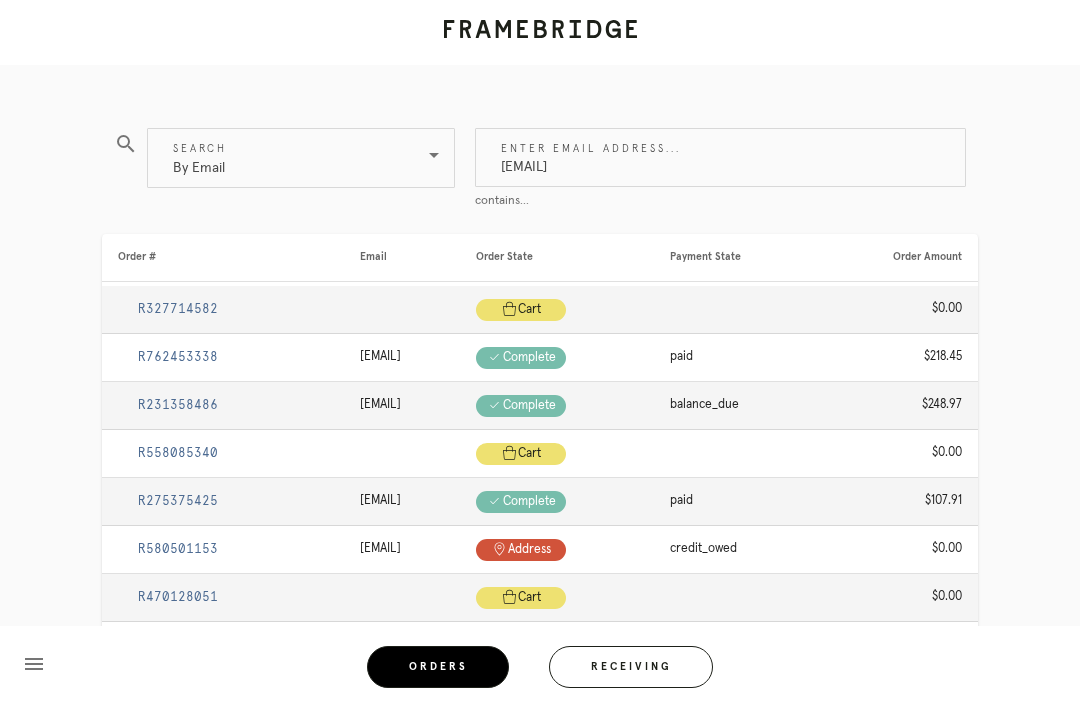 type on "dbshade@comcast.net" 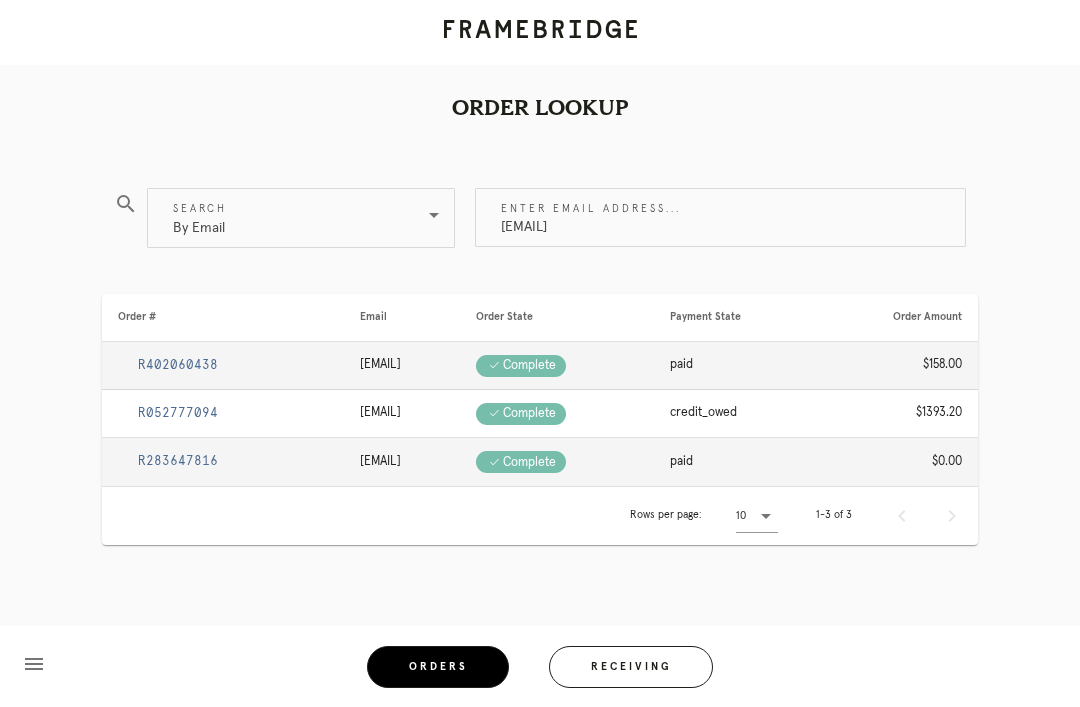 click on "R052777094" at bounding box center (178, 413) 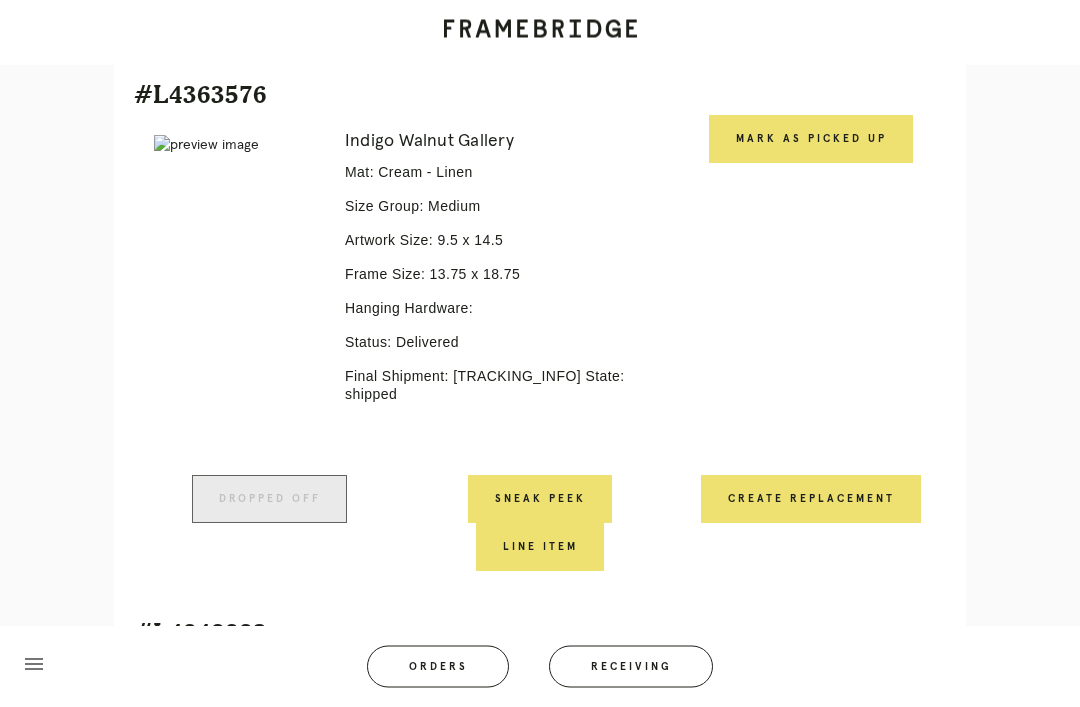 scroll, scrollTop: 478, scrollLeft: 0, axis: vertical 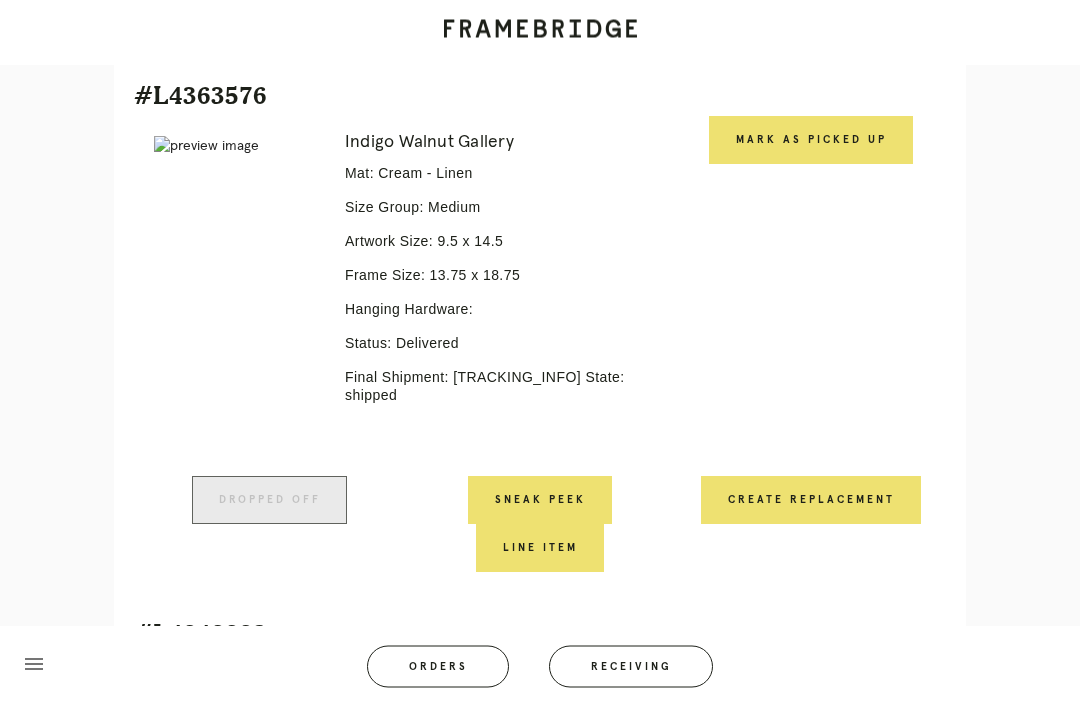 click on "Mark as Picked Up" at bounding box center [811, 141] 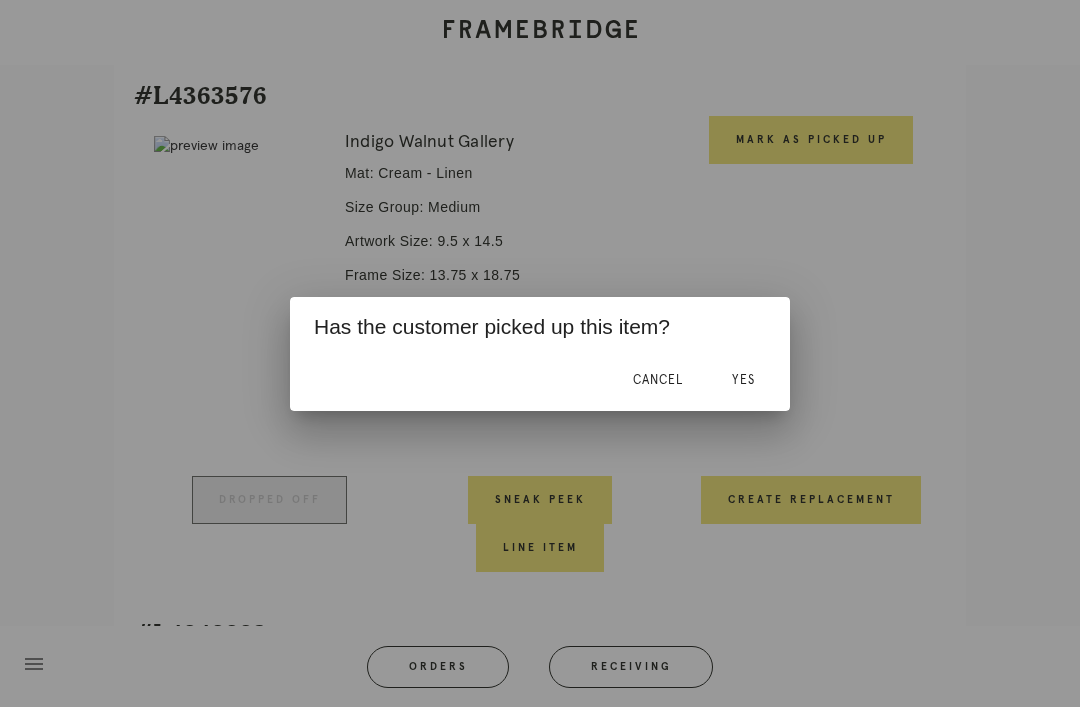 click on "Yes" at bounding box center (743, 381) 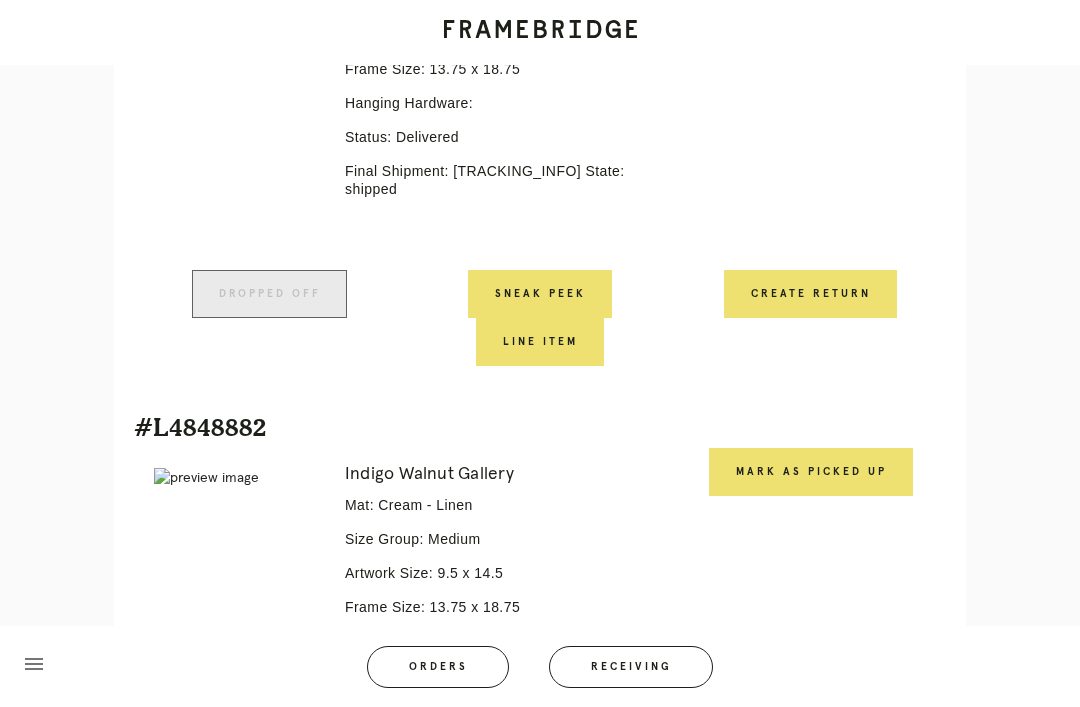 scroll, scrollTop: 690, scrollLeft: 0, axis: vertical 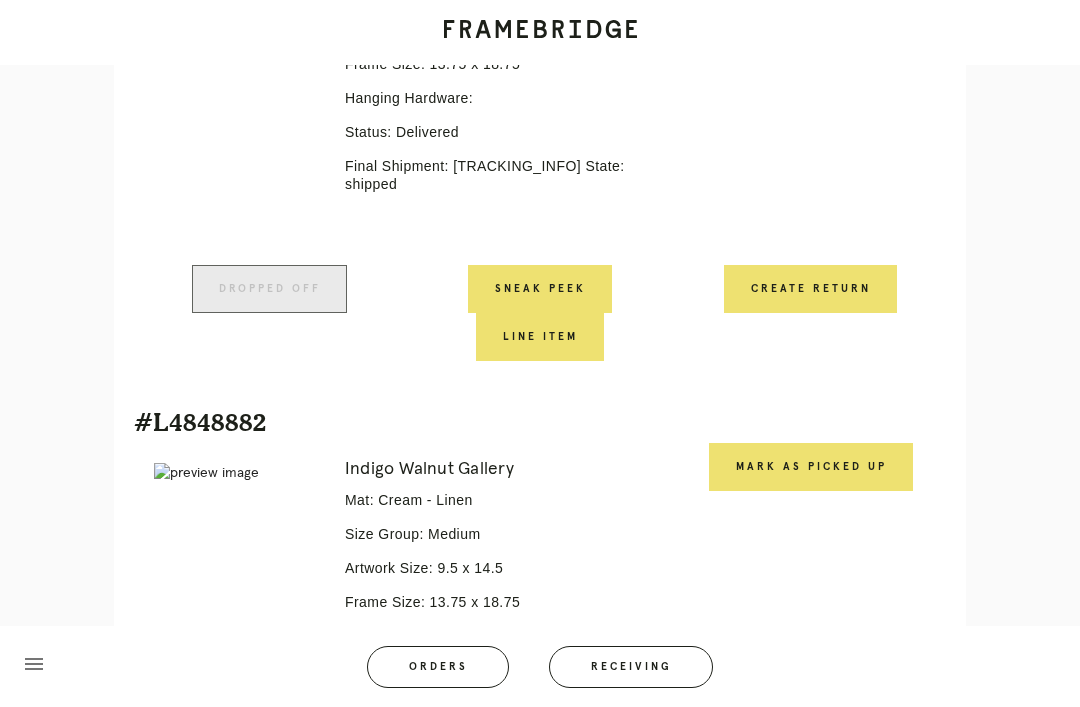 click on "Mark as Picked Up" at bounding box center (811, 467) 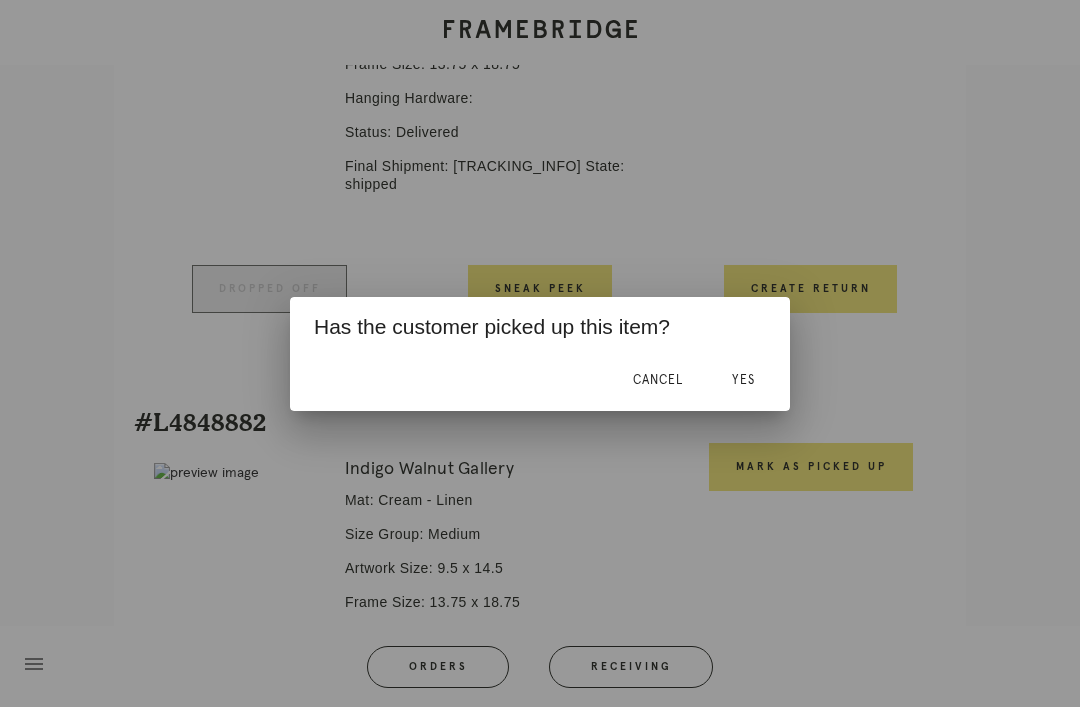 click on "Yes" at bounding box center [743, 380] 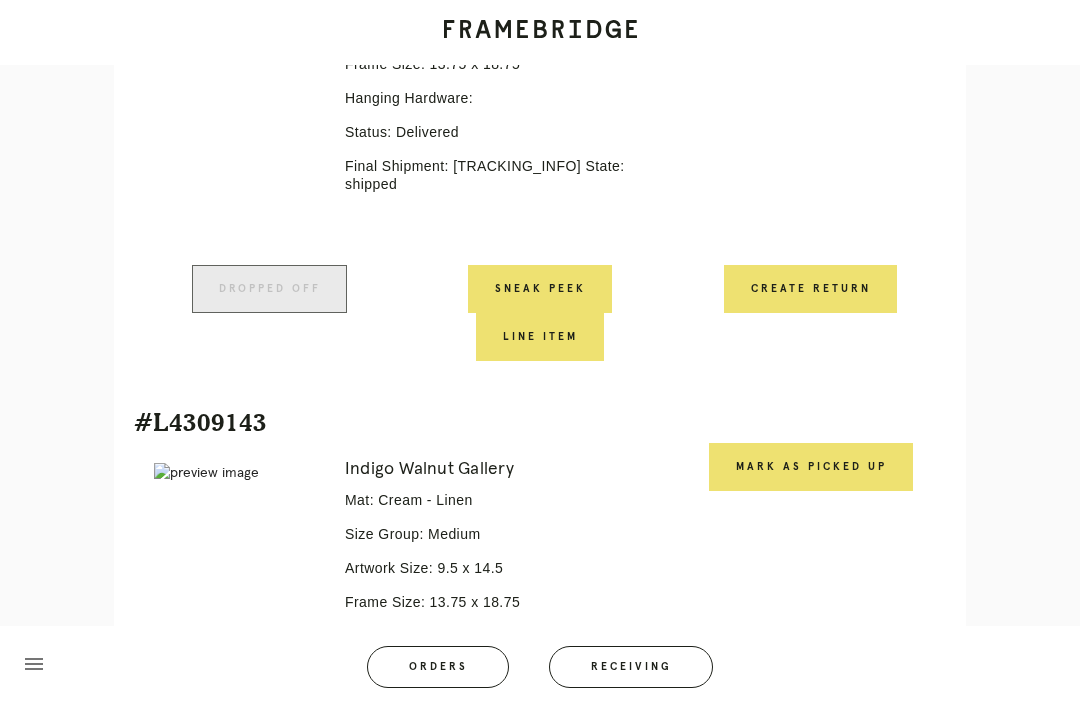 scroll, scrollTop: 1231, scrollLeft: 0, axis: vertical 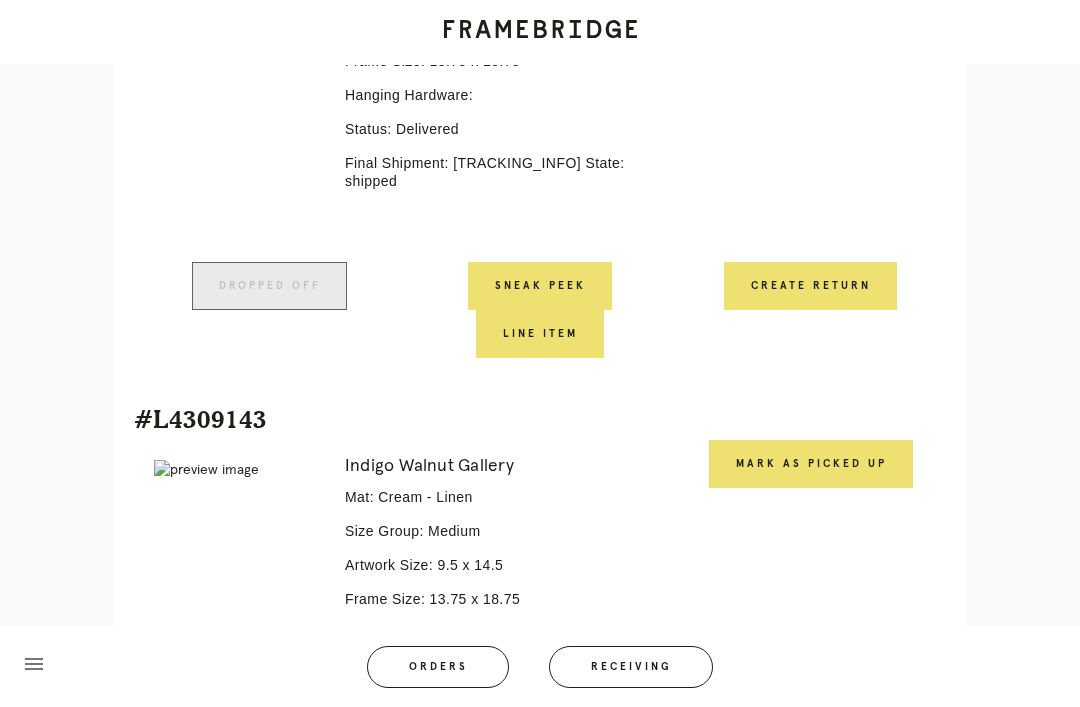 click on "Mark as Picked Up" at bounding box center [811, 464] 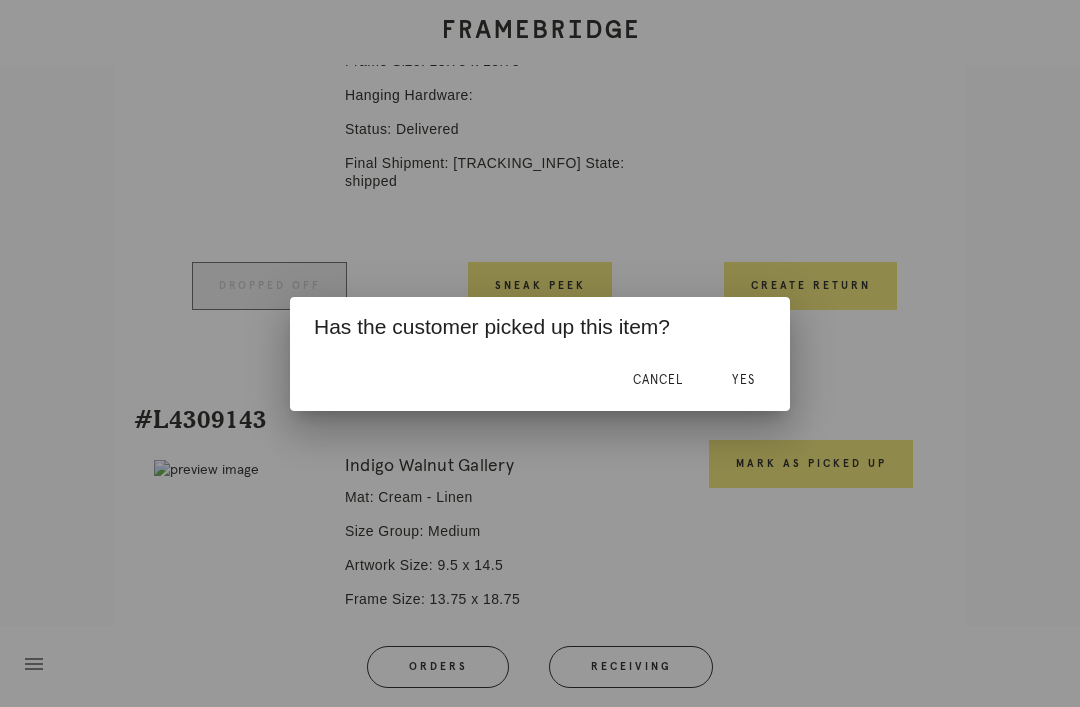 click on "Yes" at bounding box center (743, 381) 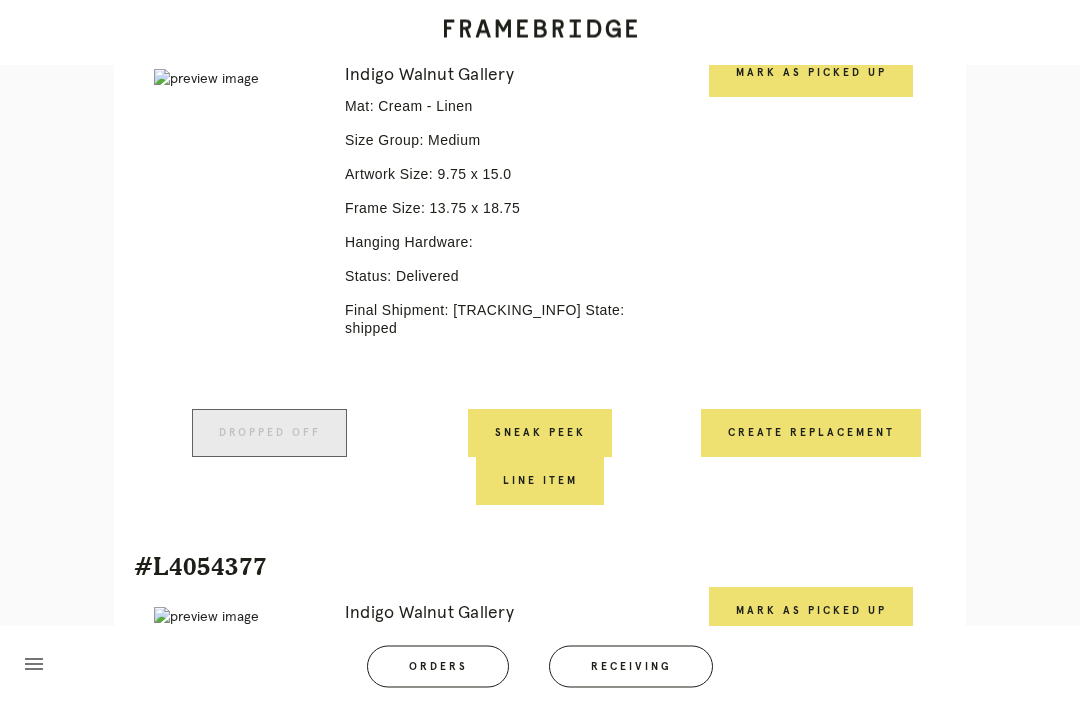 scroll, scrollTop: 2165, scrollLeft: 0, axis: vertical 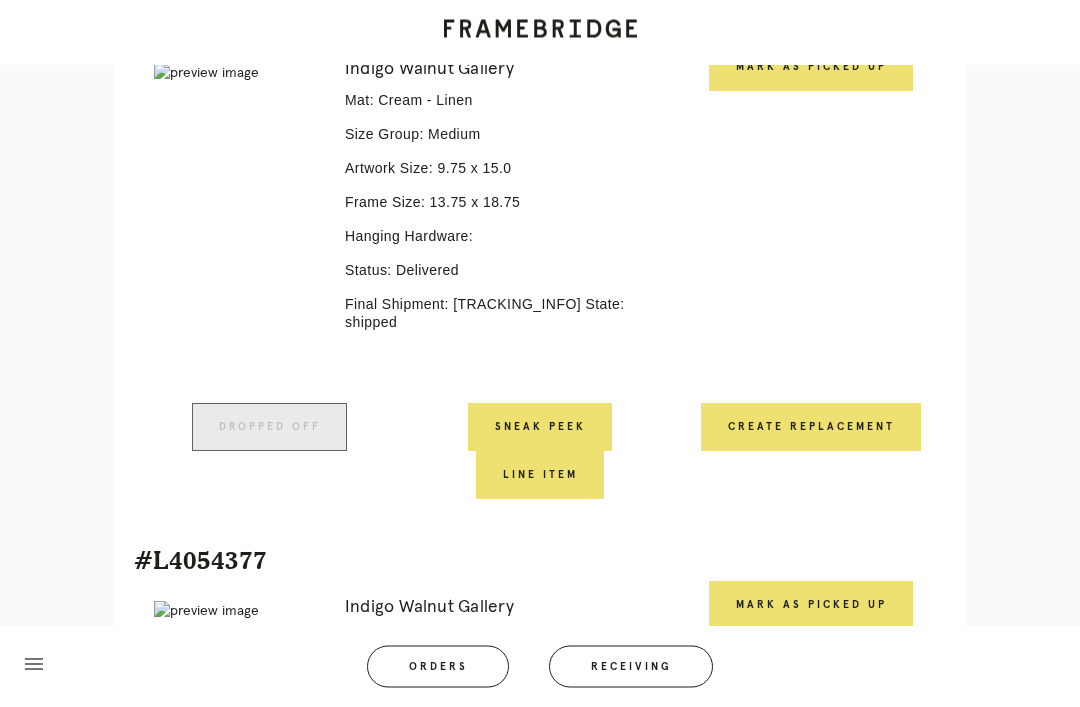 click on "Mark as Picked Up" at bounding box center [811, 68] 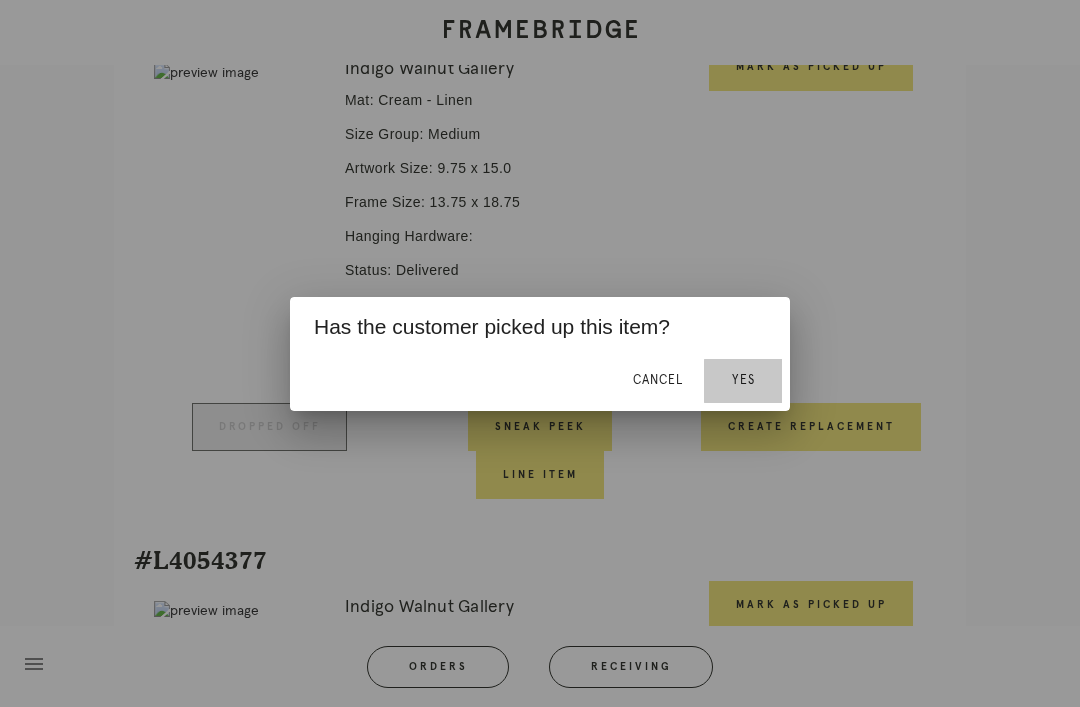 click on "Yes" at bounding box center [743, 380] 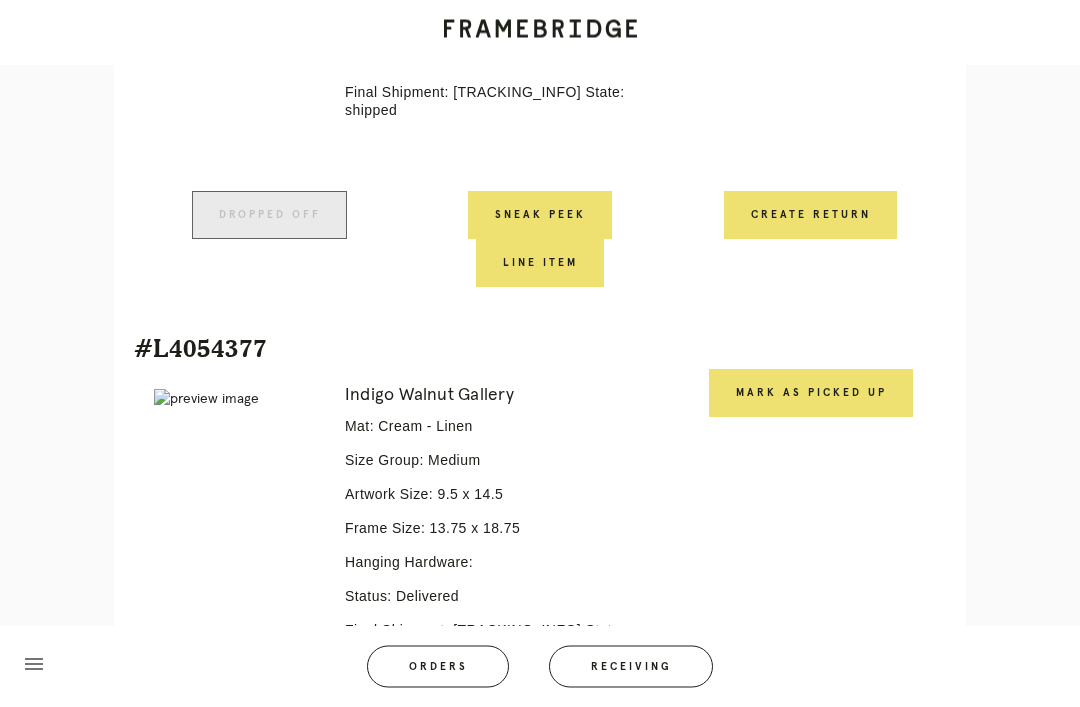 click on "Mark as Picked Up" at bounding box center (811, 394) 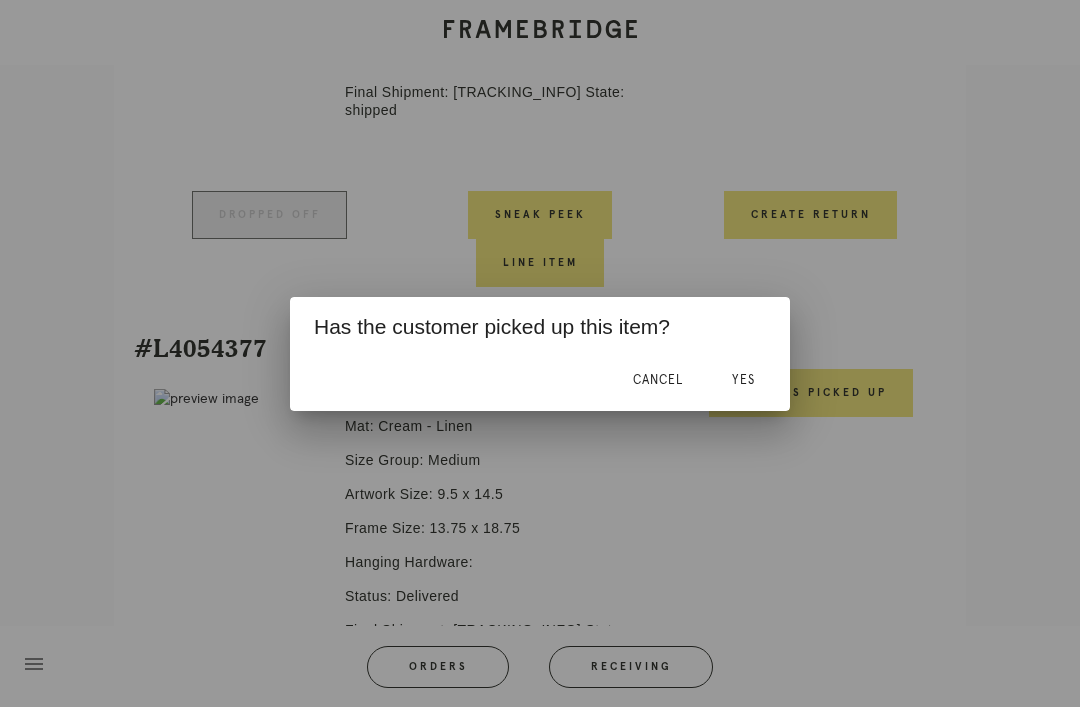 click on "Yes" at bounding box center (743, 380) 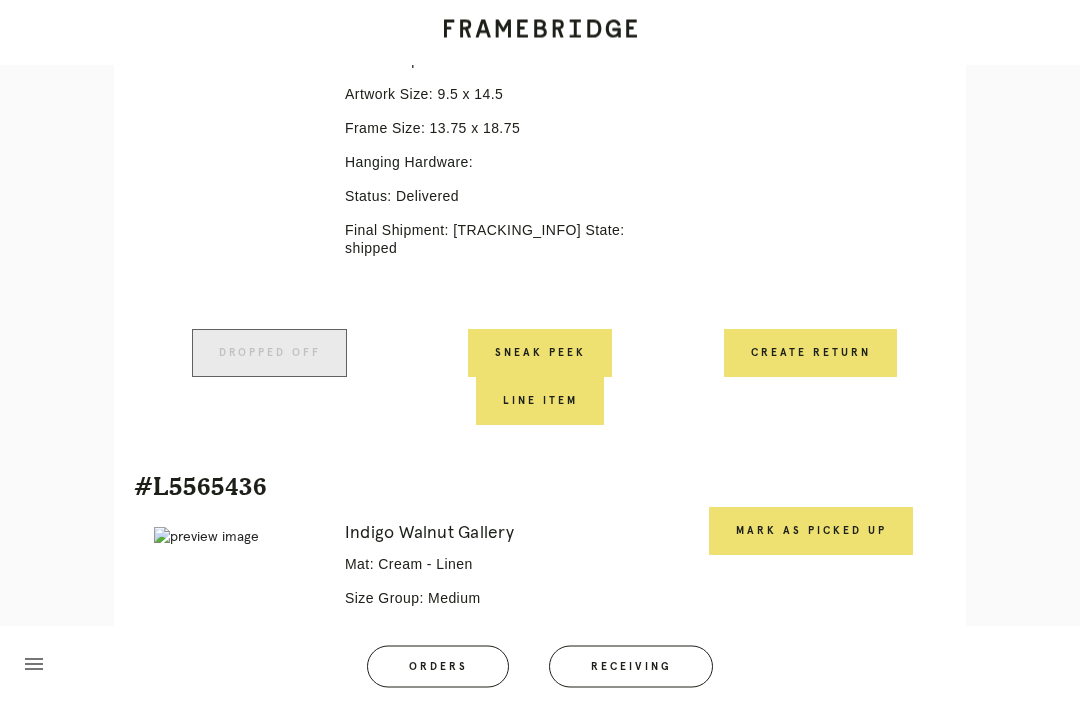 scroll, scrollTop: 2778, scrollLeft: 0, axis: vertical 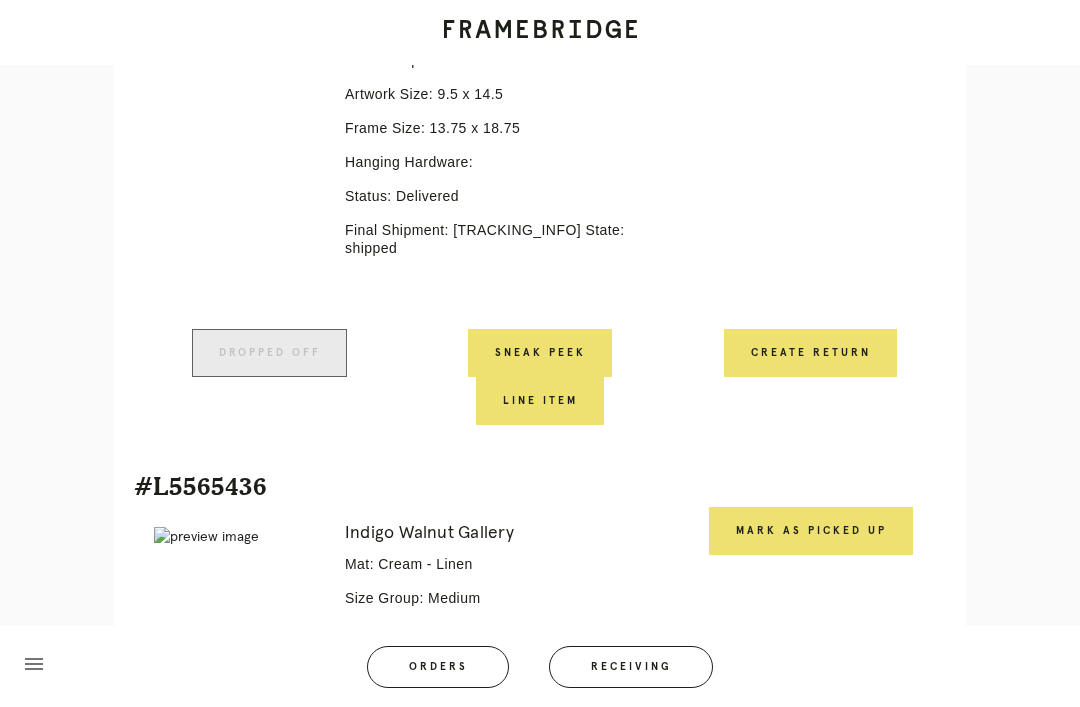 click on "Mark as Picked Up" at bounding box center [811, 531] 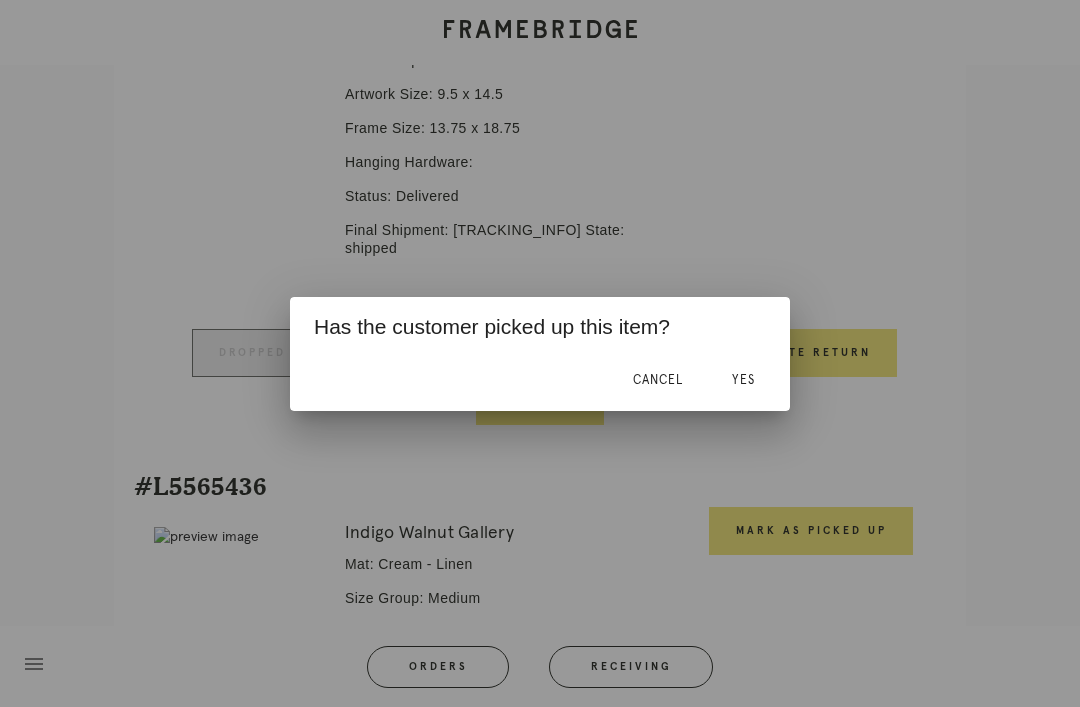 click on "Yes" at bounding box center [743, 381] 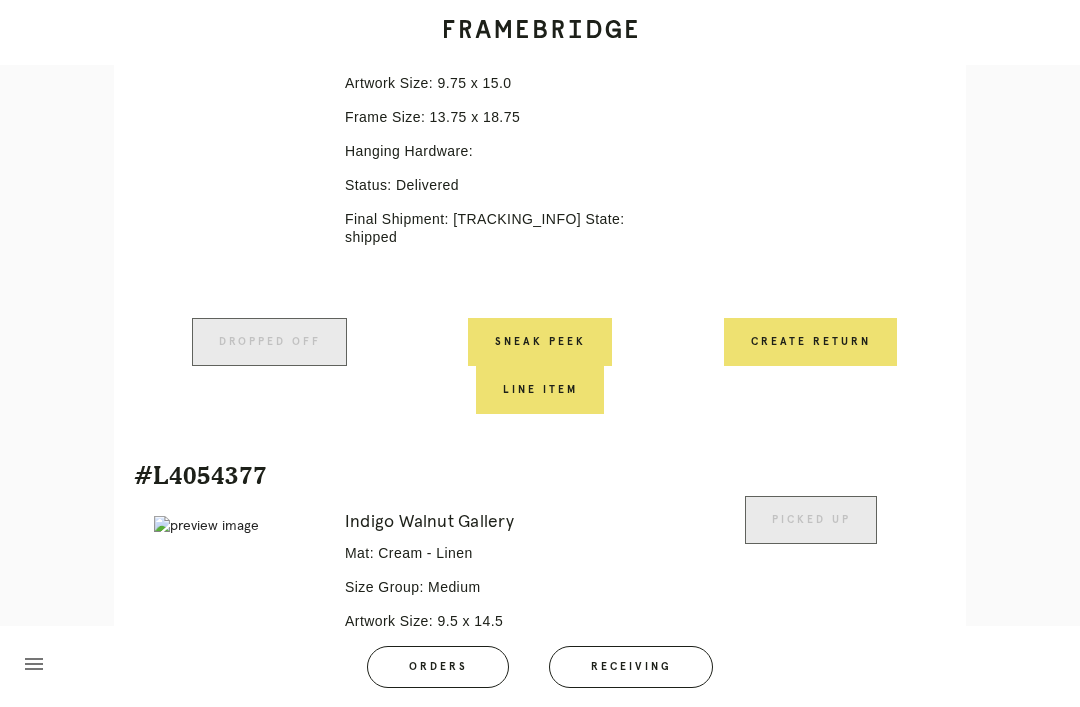 scroll, scrollTop: 2243, scrollLeft: 0, axis: vertical 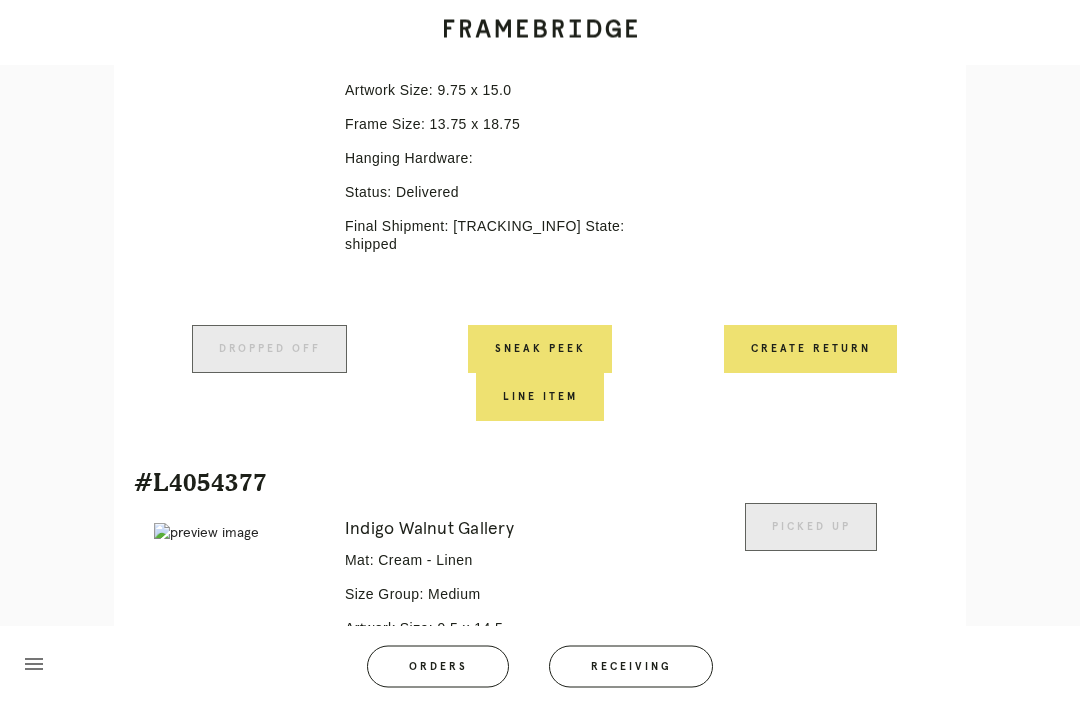 click on "Create Return" at bounding box center [810, 350] 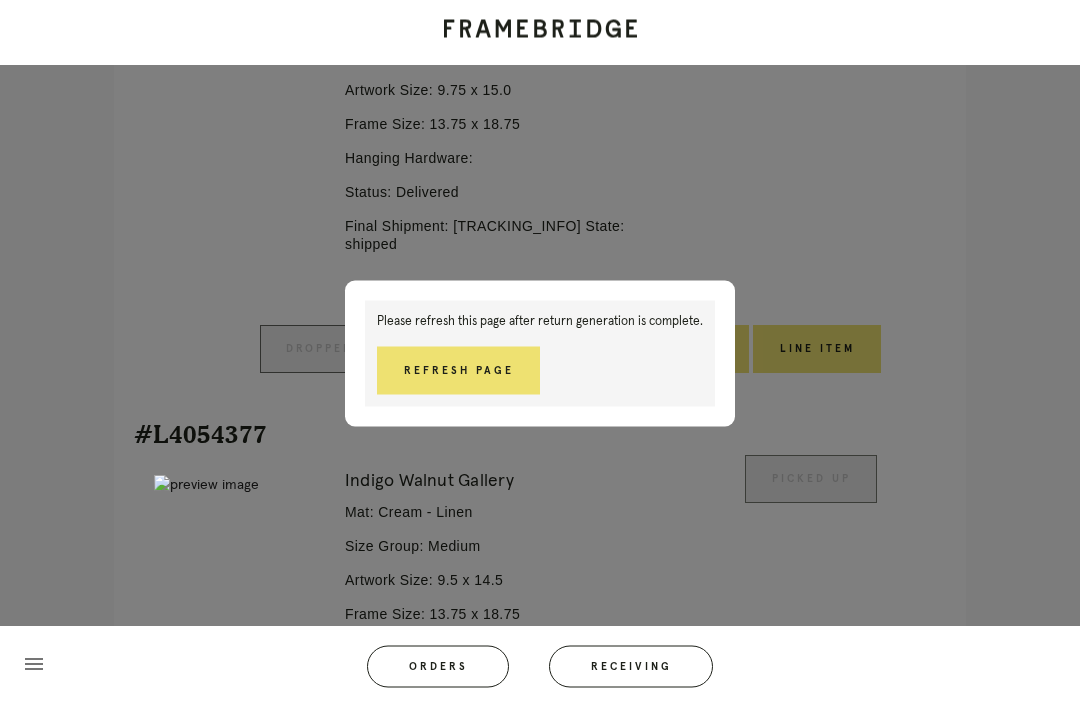 scroll, scrollTop: 2244, scrollLeft: 0, axis: vertical 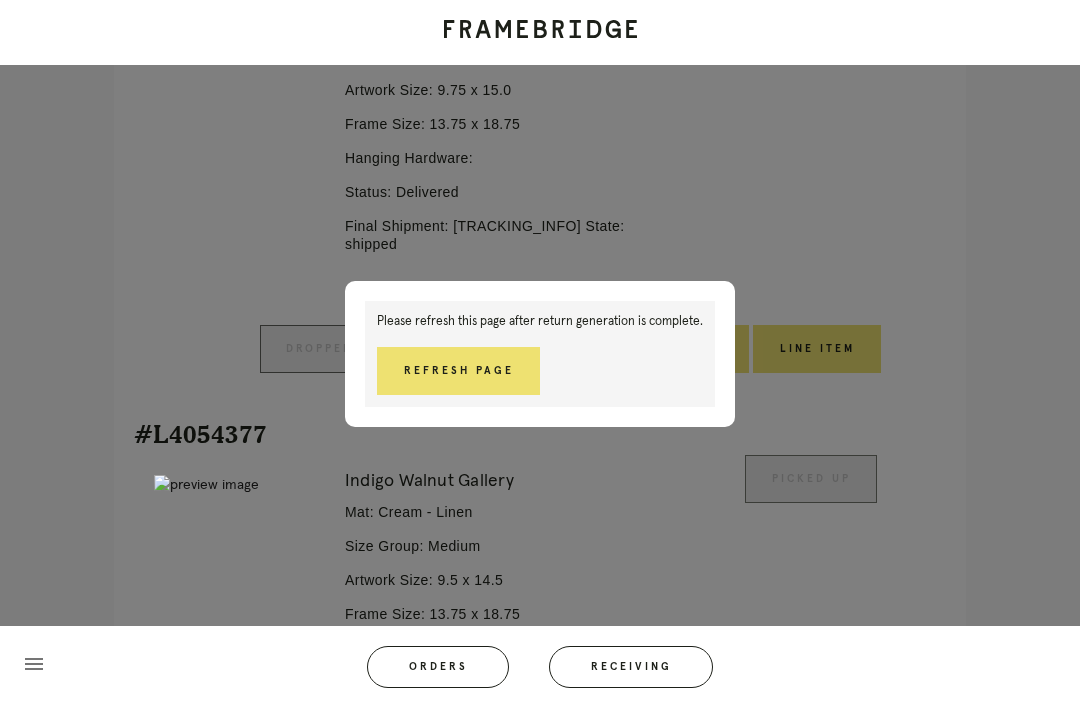 click on "Please refresh this page after return generation is complete.
Refresh Page" at bounding box center (540, 353) 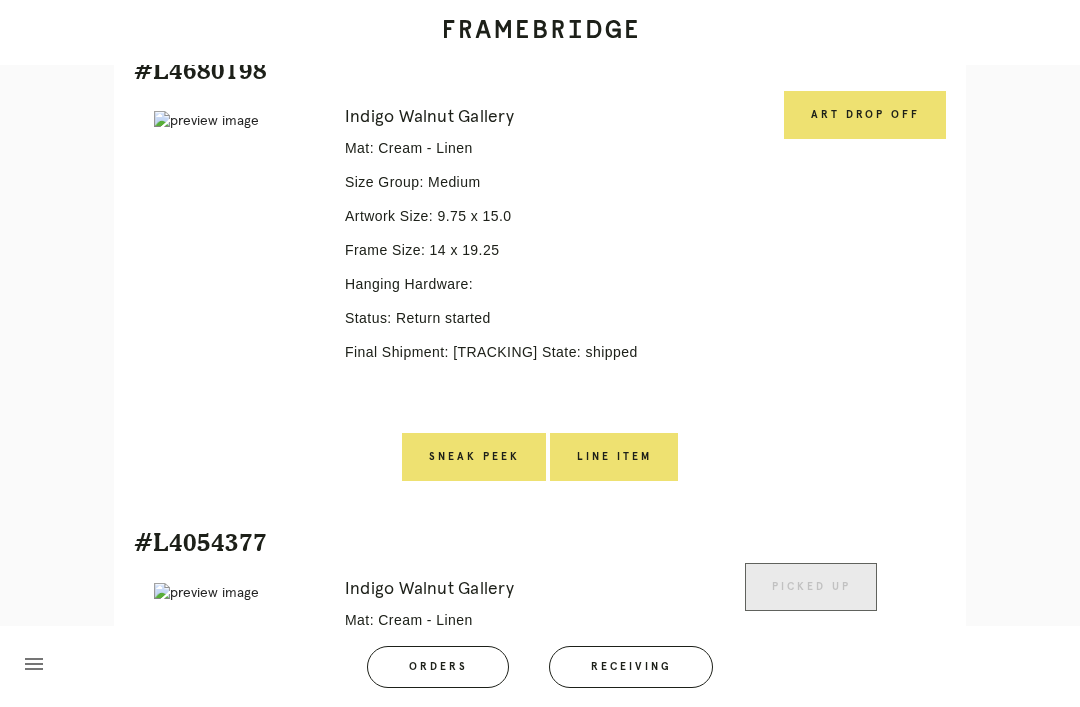 scroll, scrollTop: 2063, scrollLeft: 0, axis: vertical 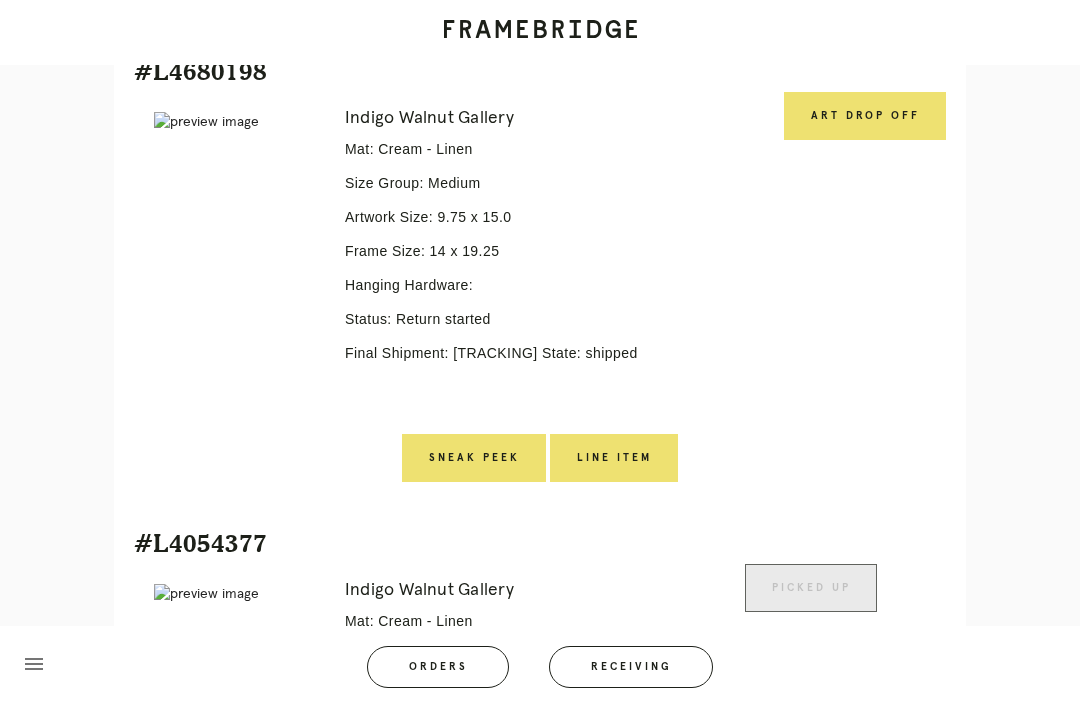 click on "Art drop off" at bounding box center [865, 116] 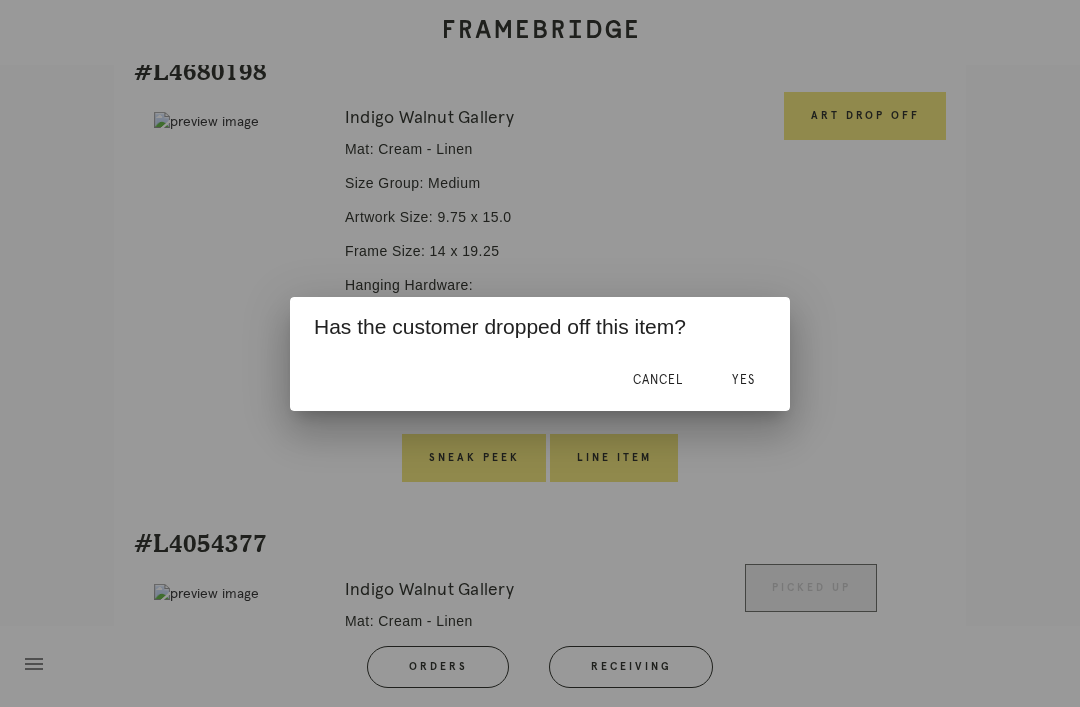 click on "Yes" at bounding box center (743, 381) 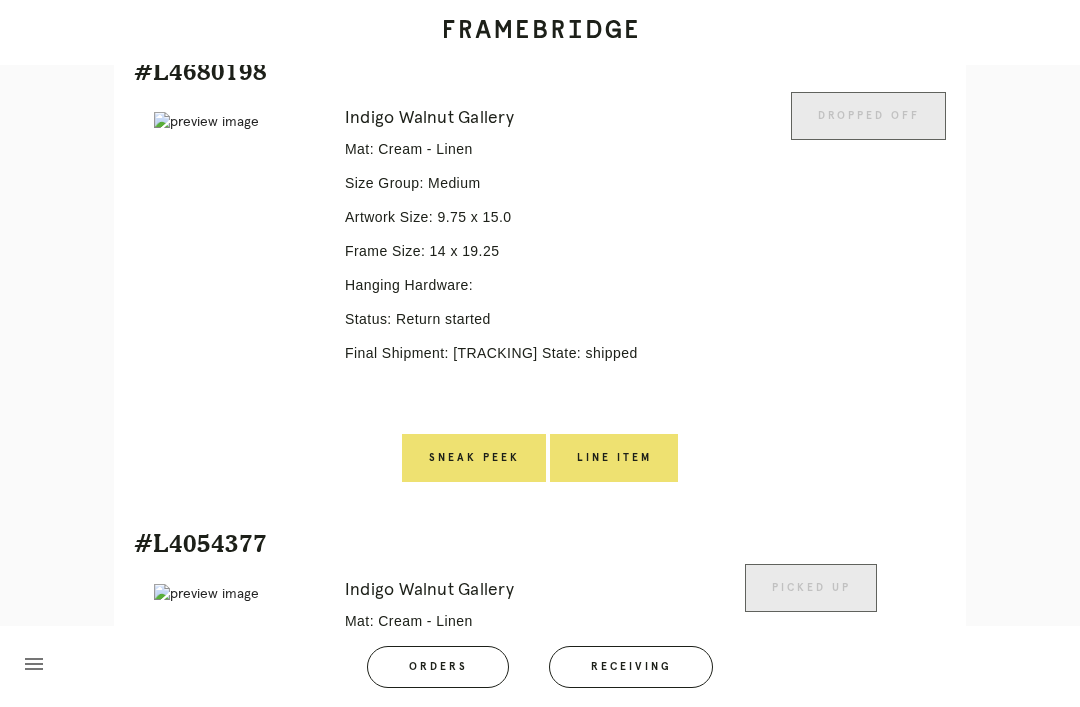 click on "Line Item" at bounding box center [614, 458] 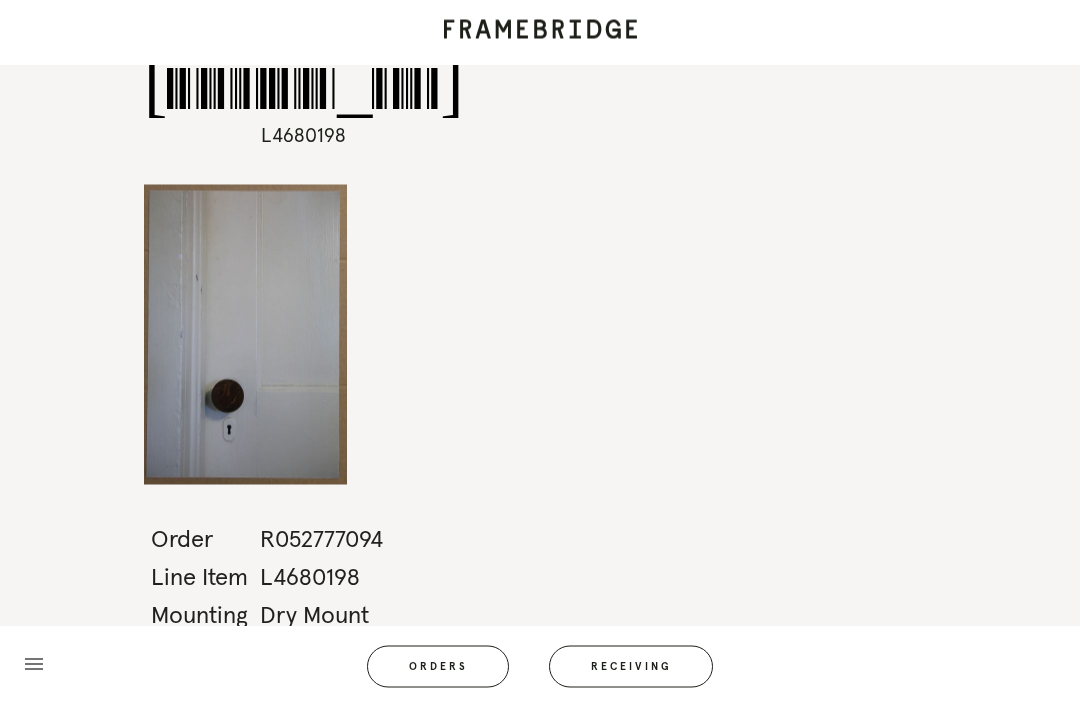 scroll, scrollTop: 64, scrollLeft: 0, axis: vertical 